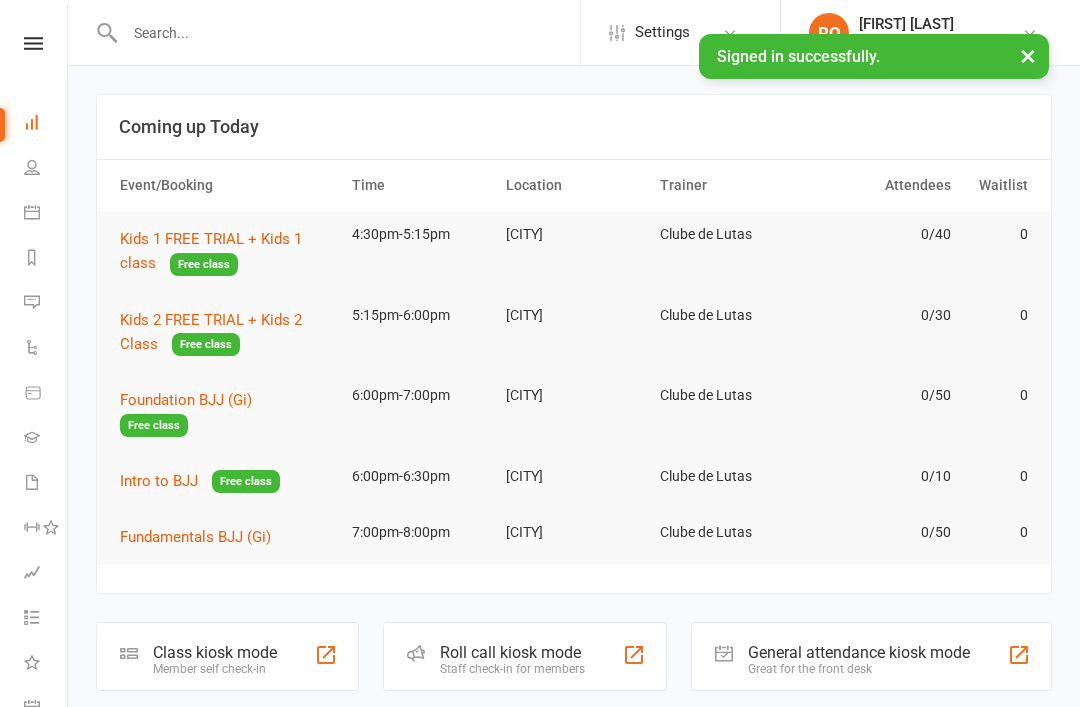 scroll, scrollTop: 0, scrollLeft: 0, axis: both 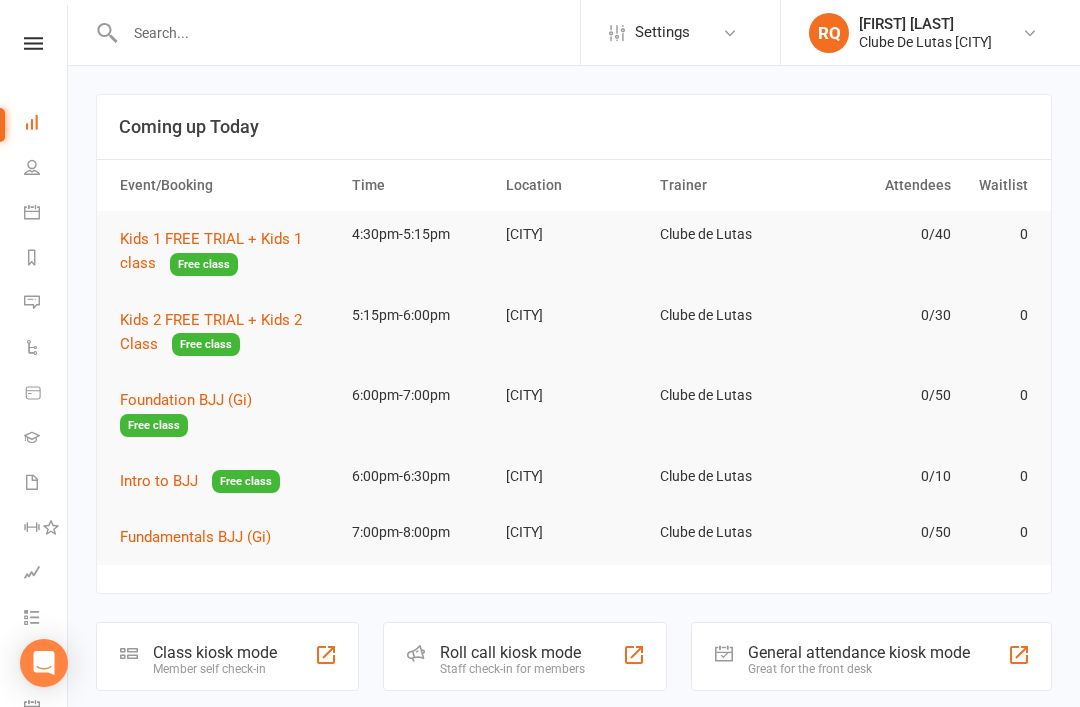 click on "Calendar" at bounding box center (33, 214) 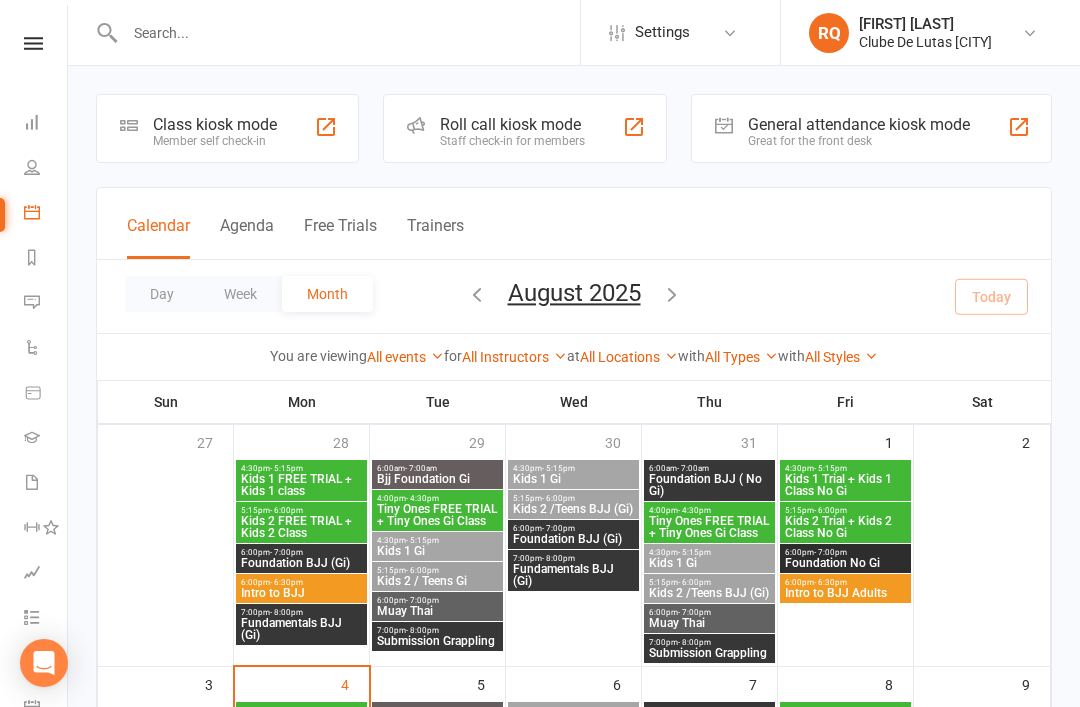 click on "Member self check-in" at bounding box center [215, 141] 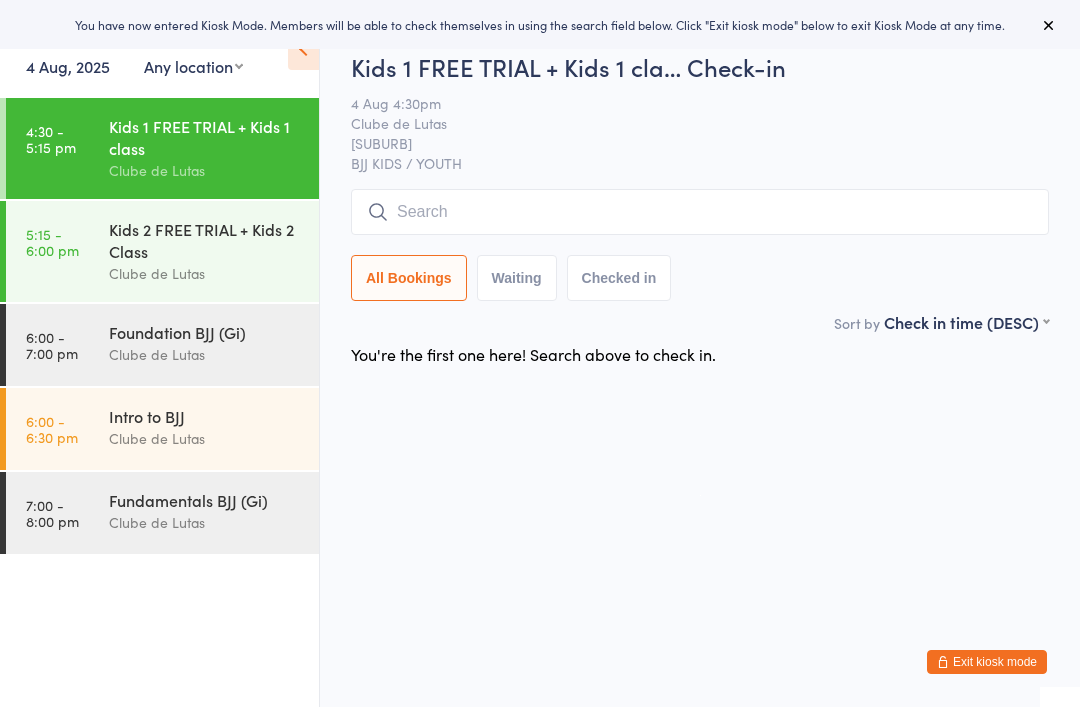 scroll, scrollTop: 0, scrollLeft: 0, axis: both 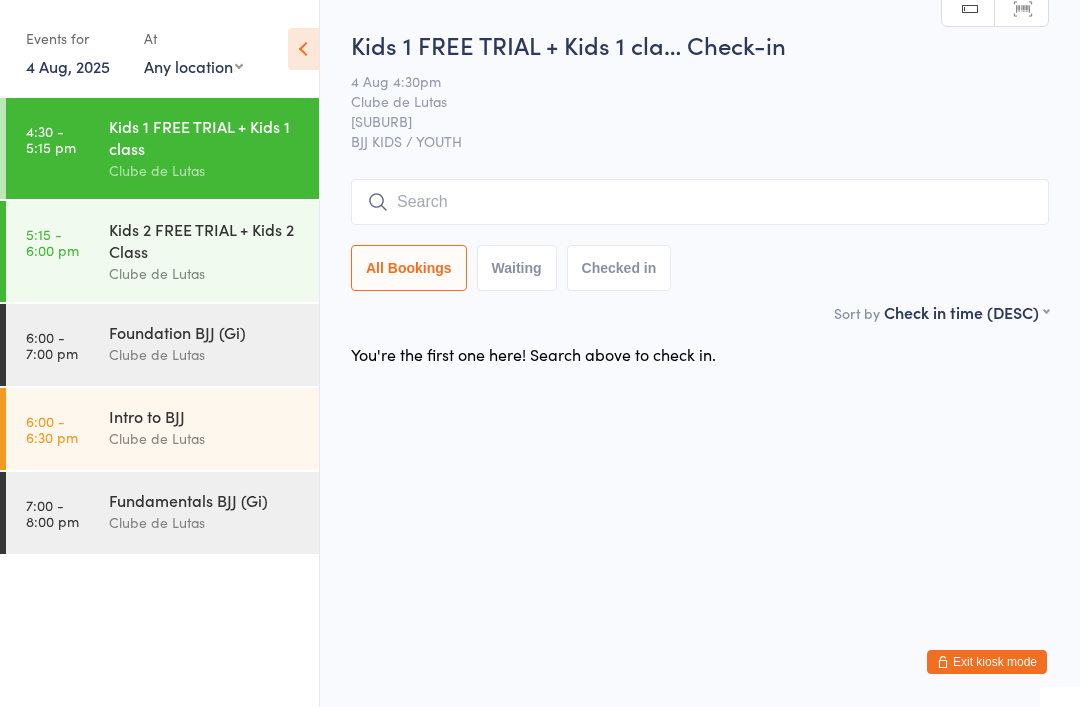 click on "Kids 1 FREE TRIAL + Kids 1 cla… Check-in 4 Aug 4:30pm Clube de Lutas [SUBURB] BJJ KIDS / YOUTH Manual search Scanner input All Bookings Waiting Checked in" at bounding box center (700, 164) 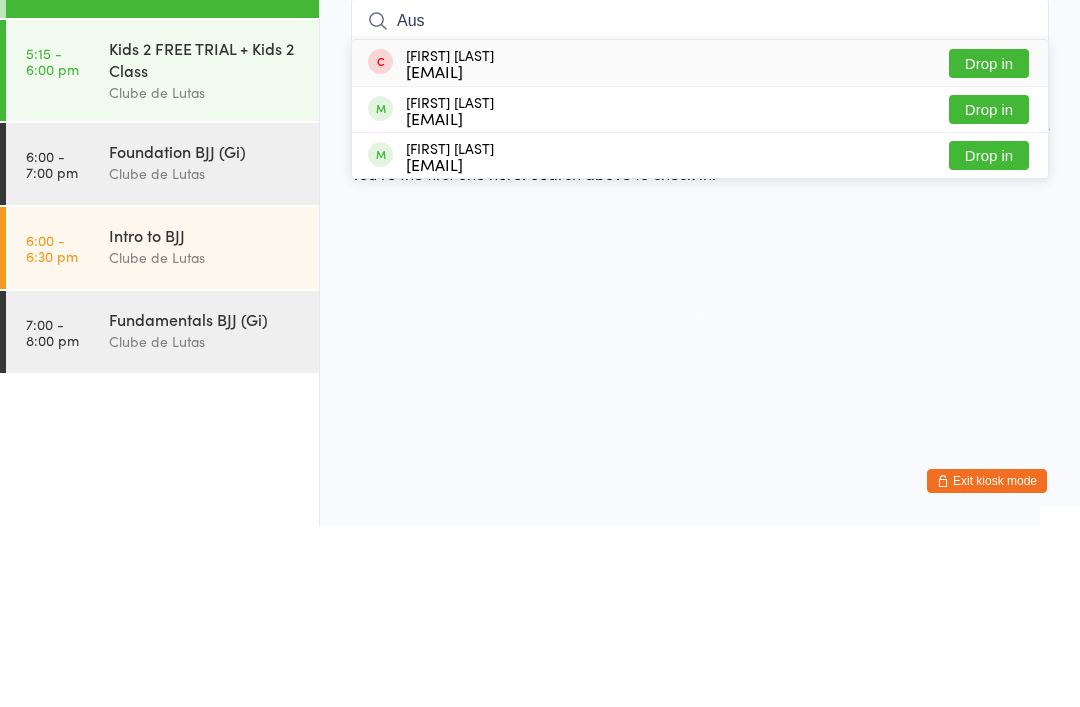 click on "Aus" at bounding box center [700, 202] 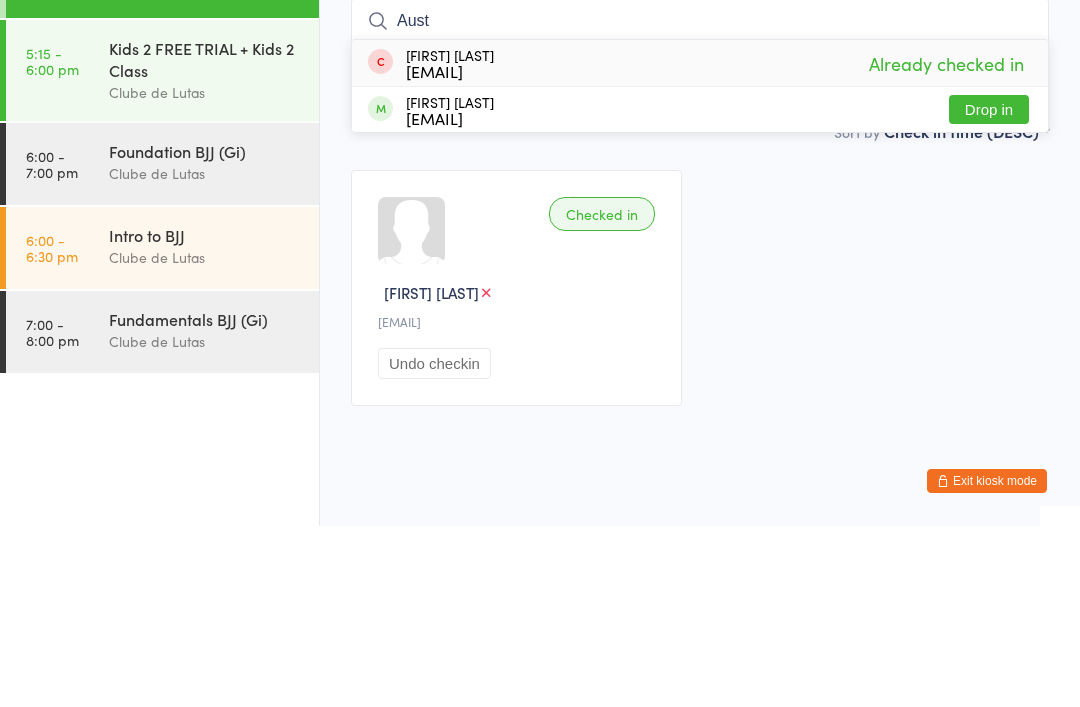 type on "Aust" 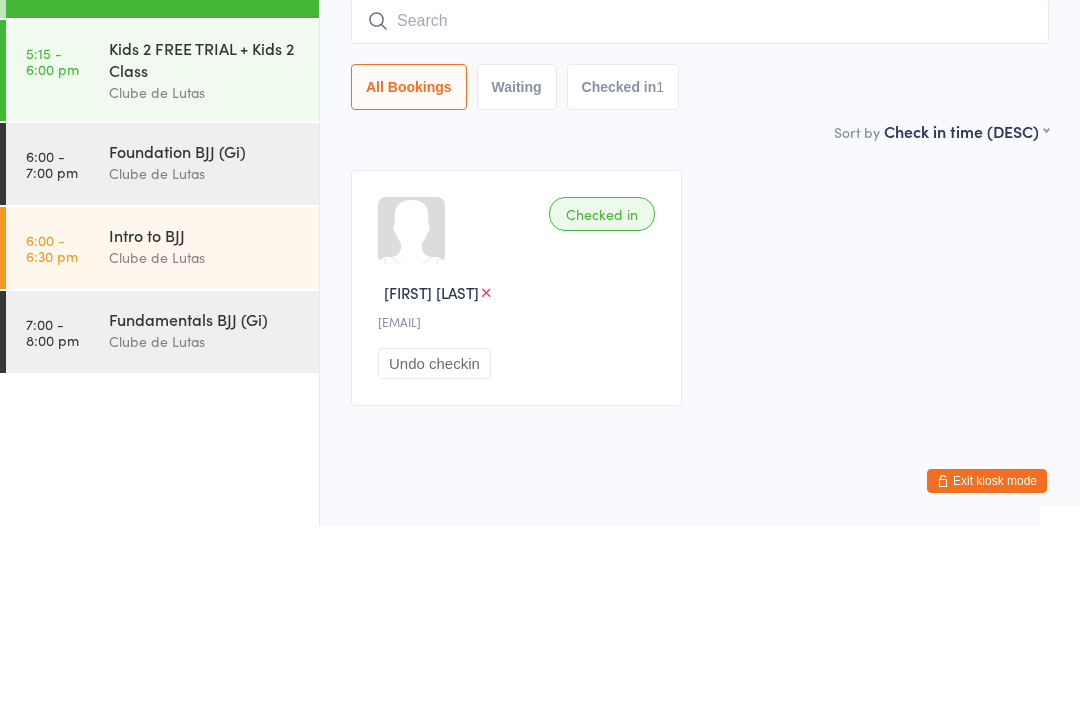 scroll, scrollTop: 38, scrollLeft: 0, axis: vertical 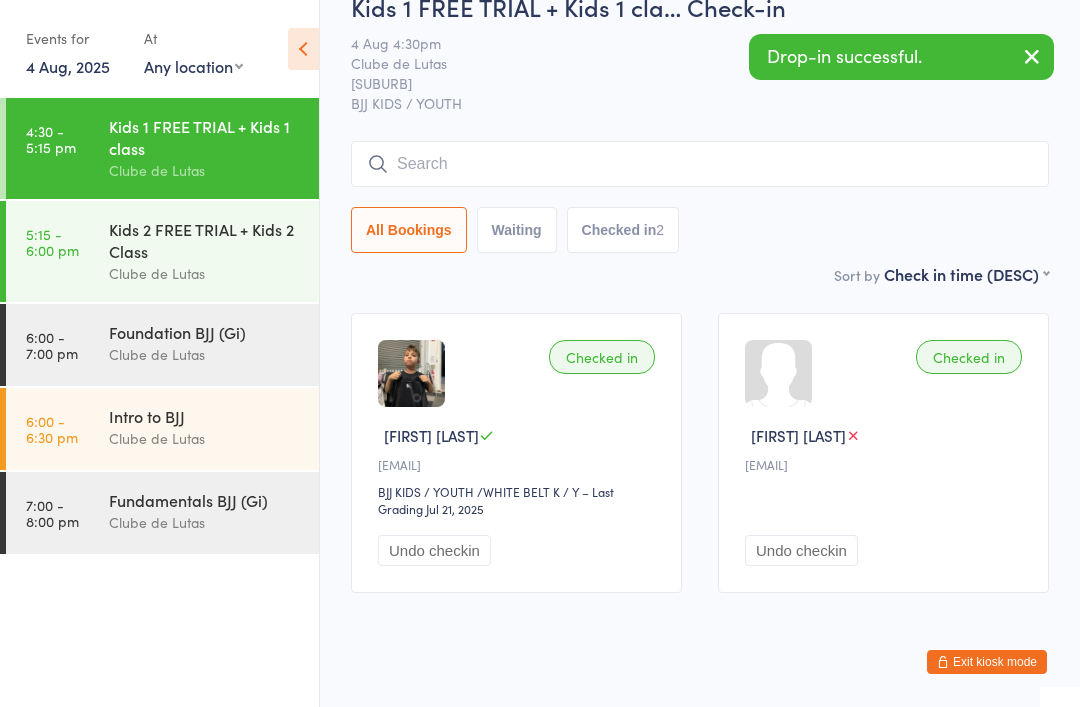 click at bounding box center [700, 164] 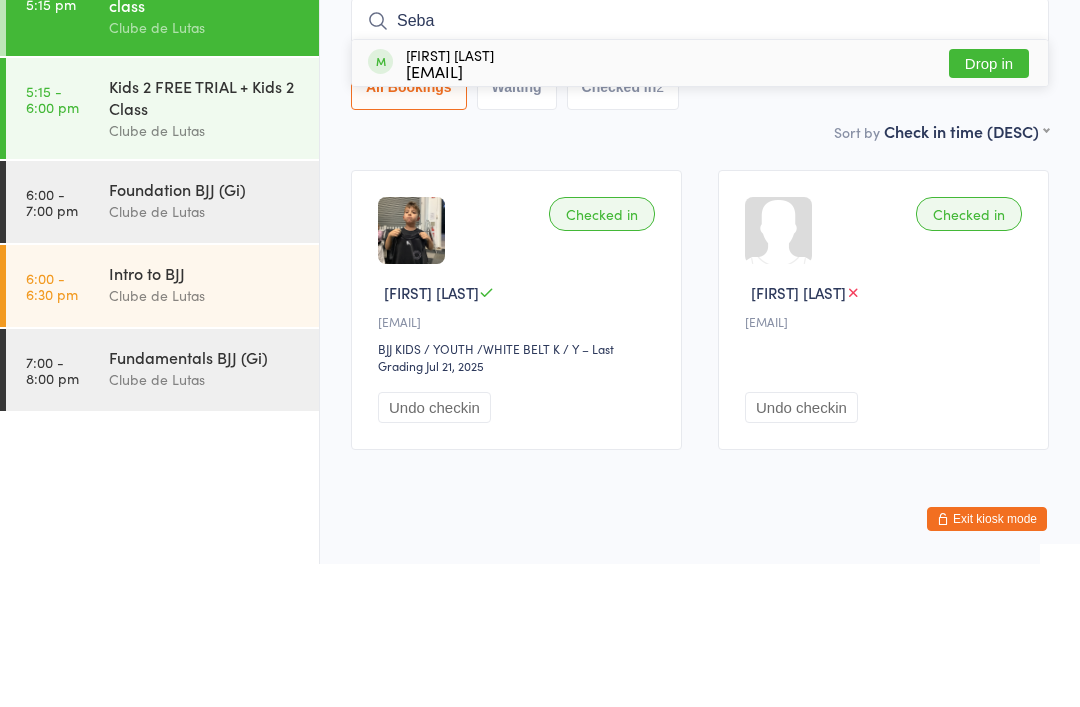 type on "Seba" 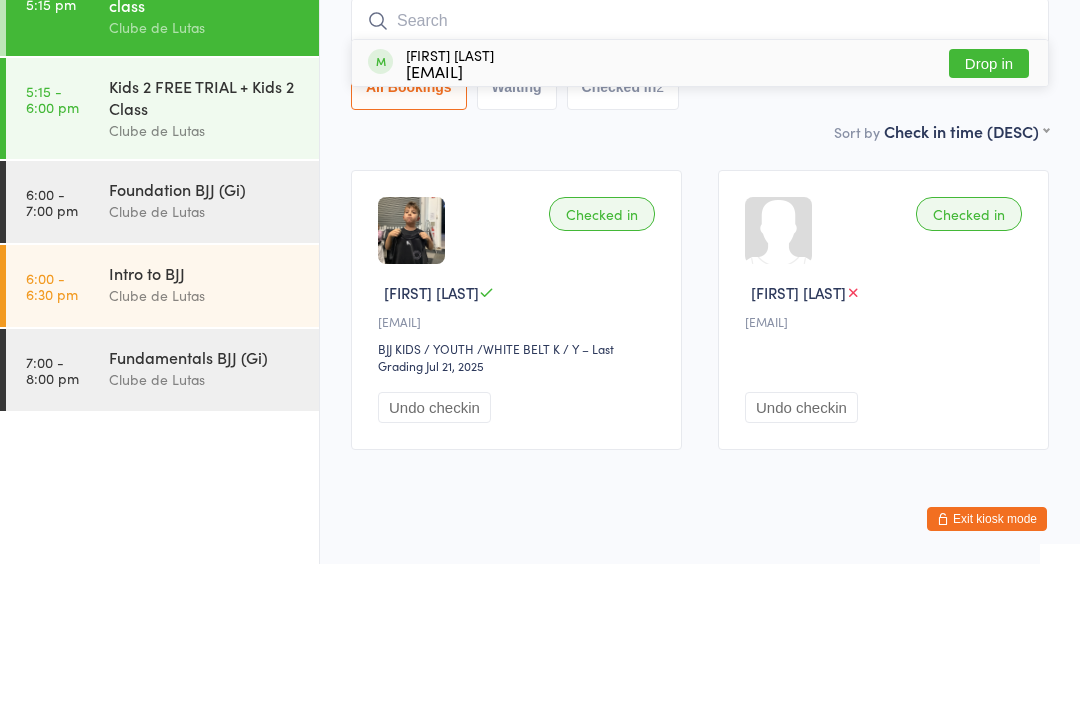 scroll, scrollTop: 84, scrollLeft: 0, axis: vertical 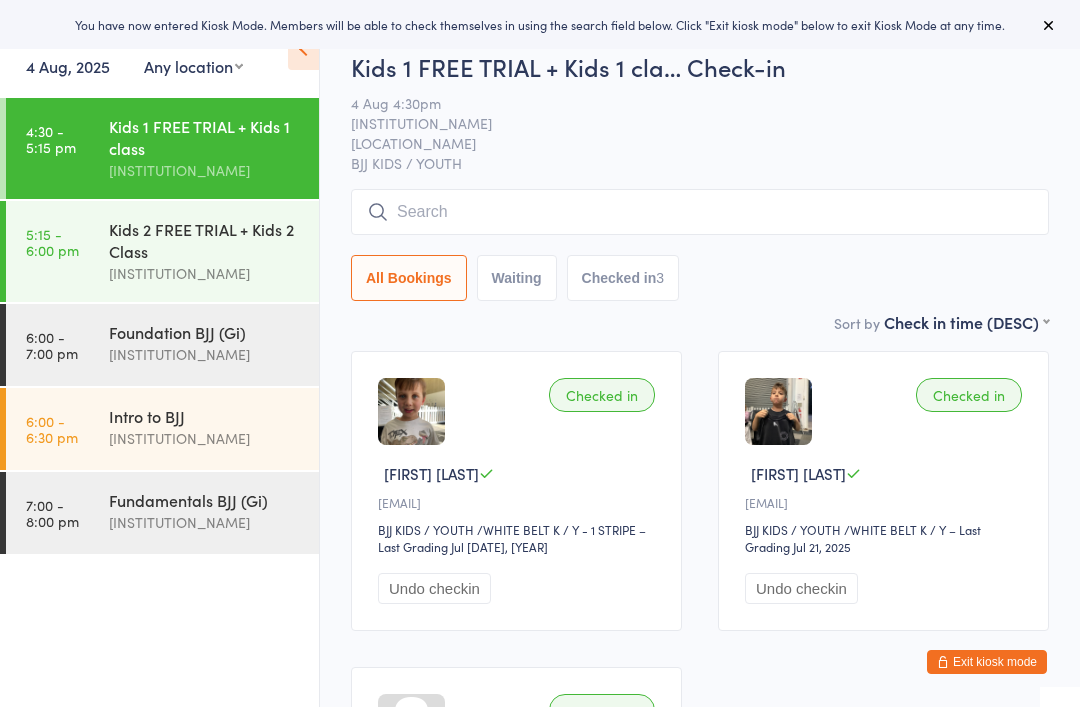 click at bounding box center (700, 212) 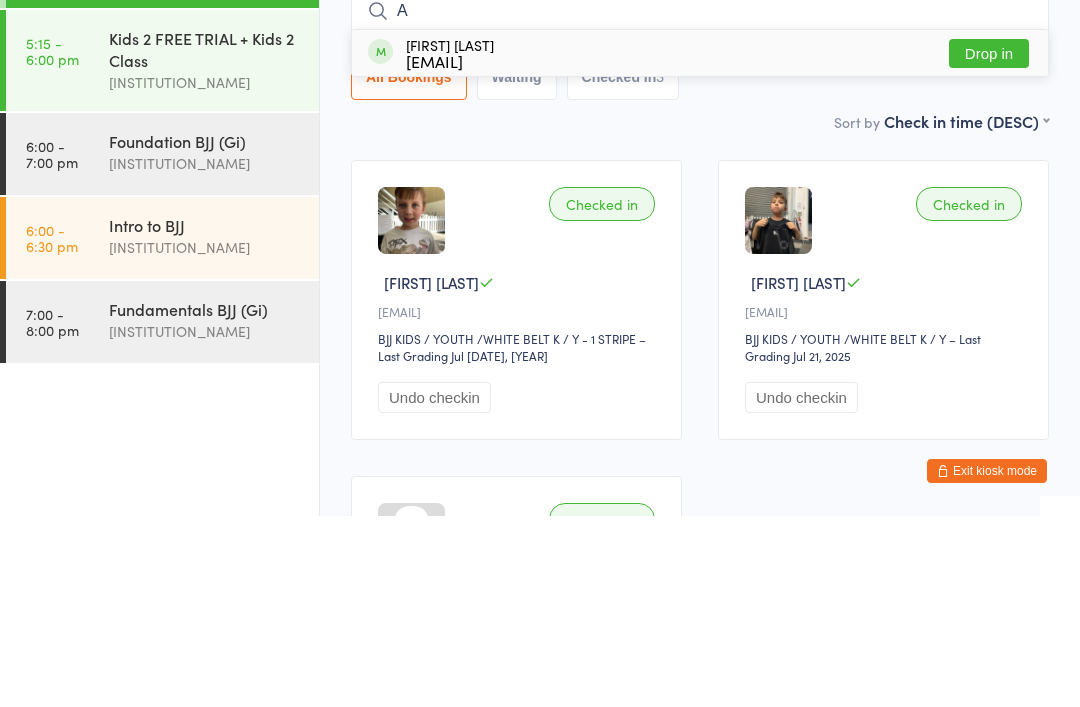 type on "A" 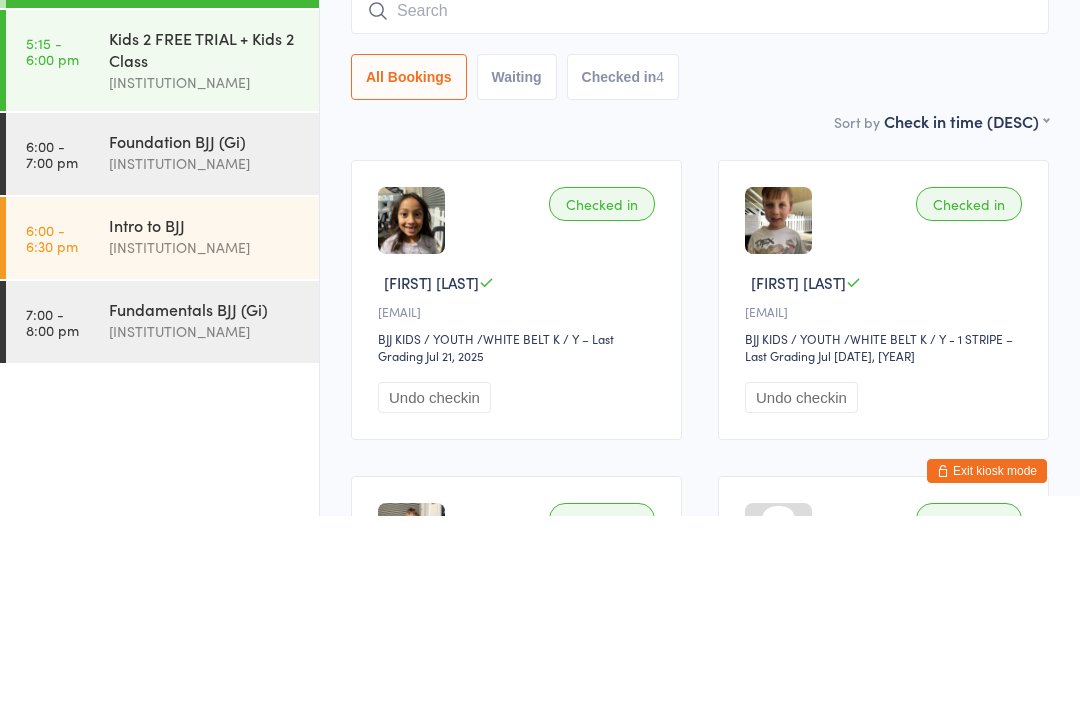 click at bounding box center (700, 202) 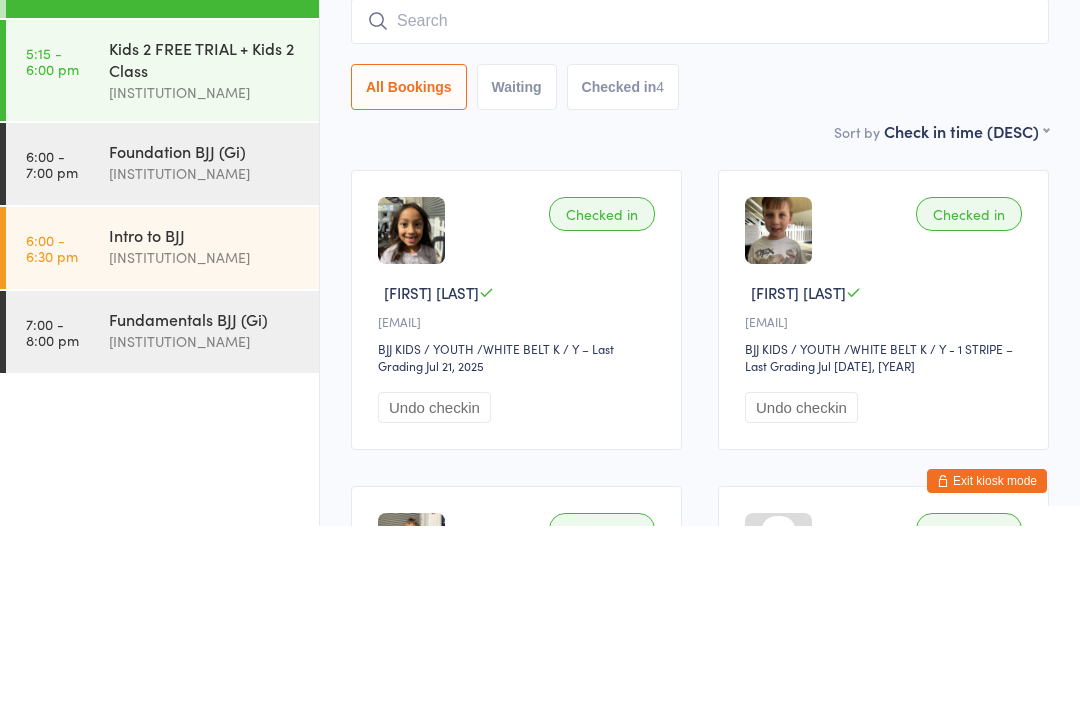 click at bounding box center [700, 202] 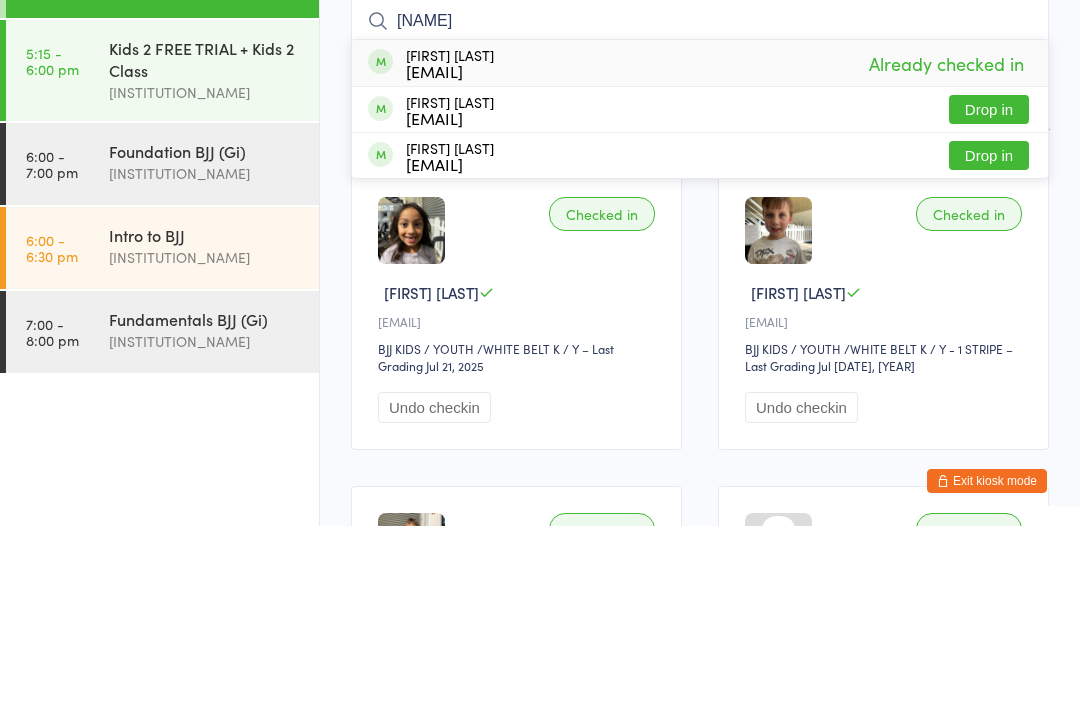 type on "[NAME]" 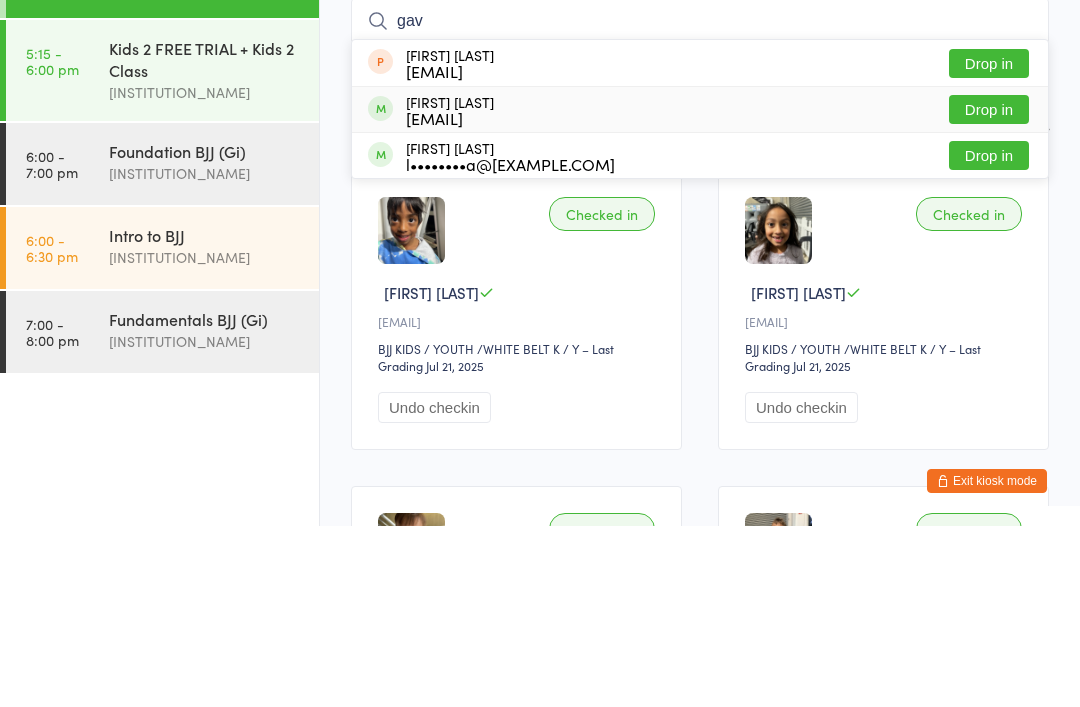 type on "gav" 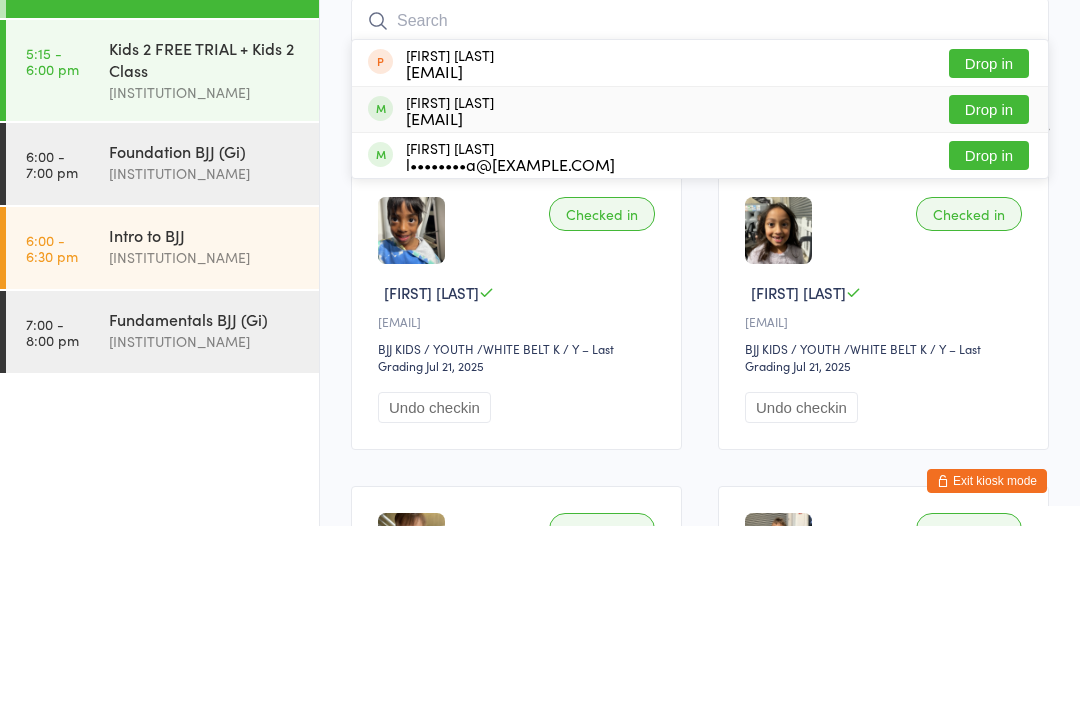 scroll, scrollTop: 181, scrollLeft: 0, axis: vertical 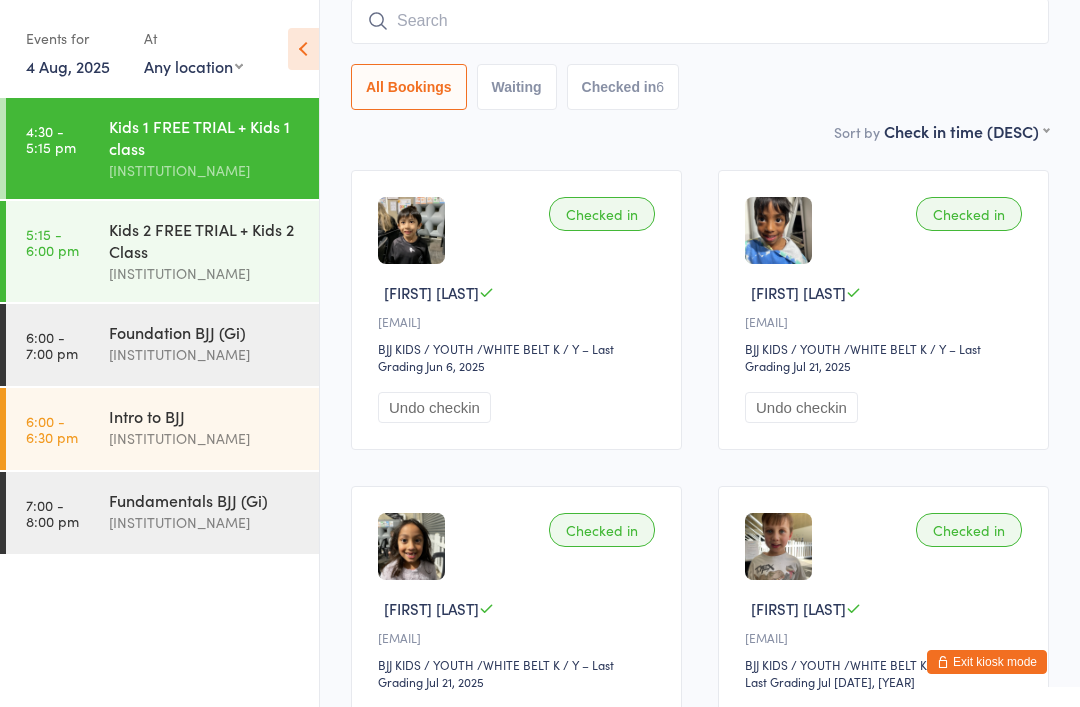 click at bounding box center (700, 21) 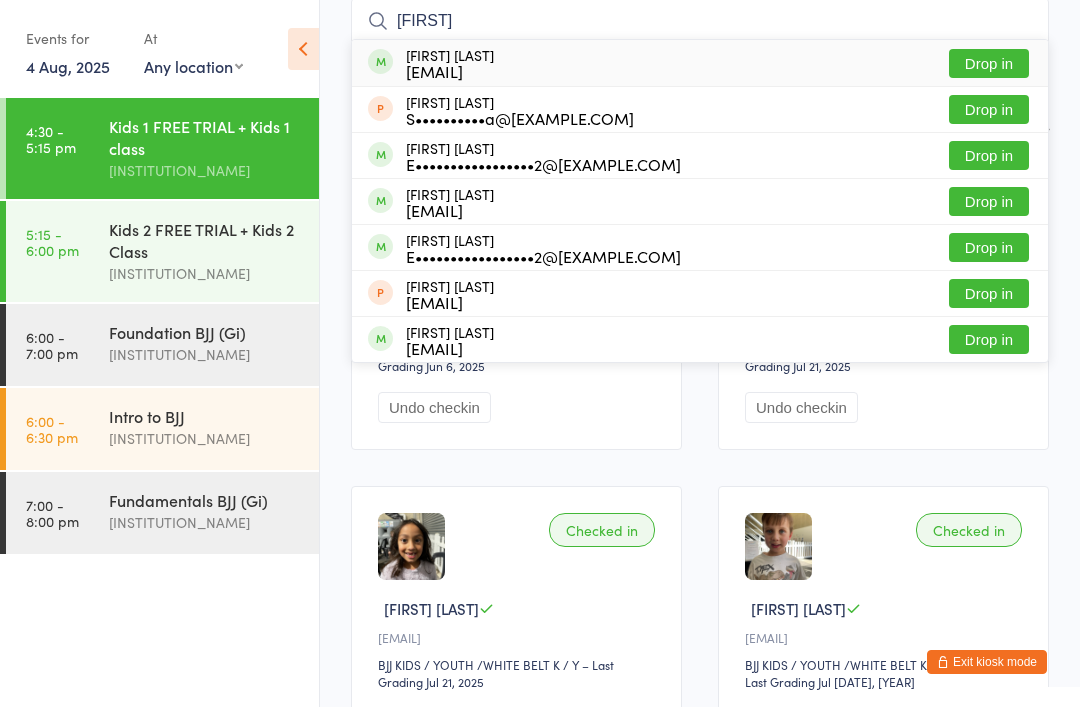 type on "[FIRST]" 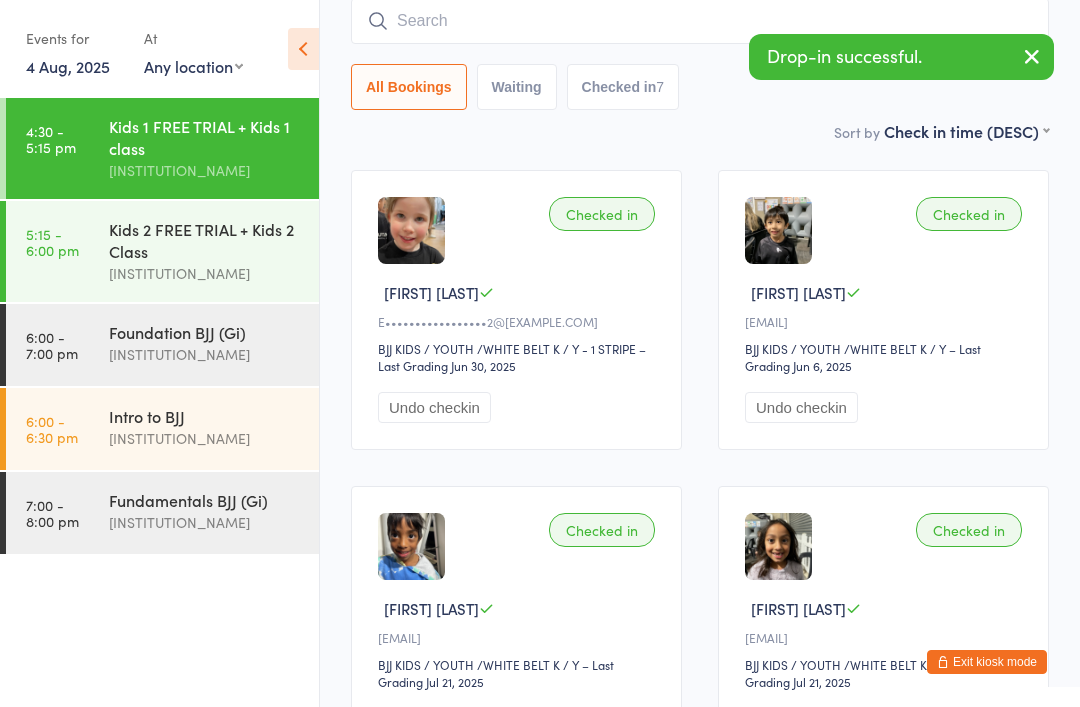 click at bounding box center (700, 21) 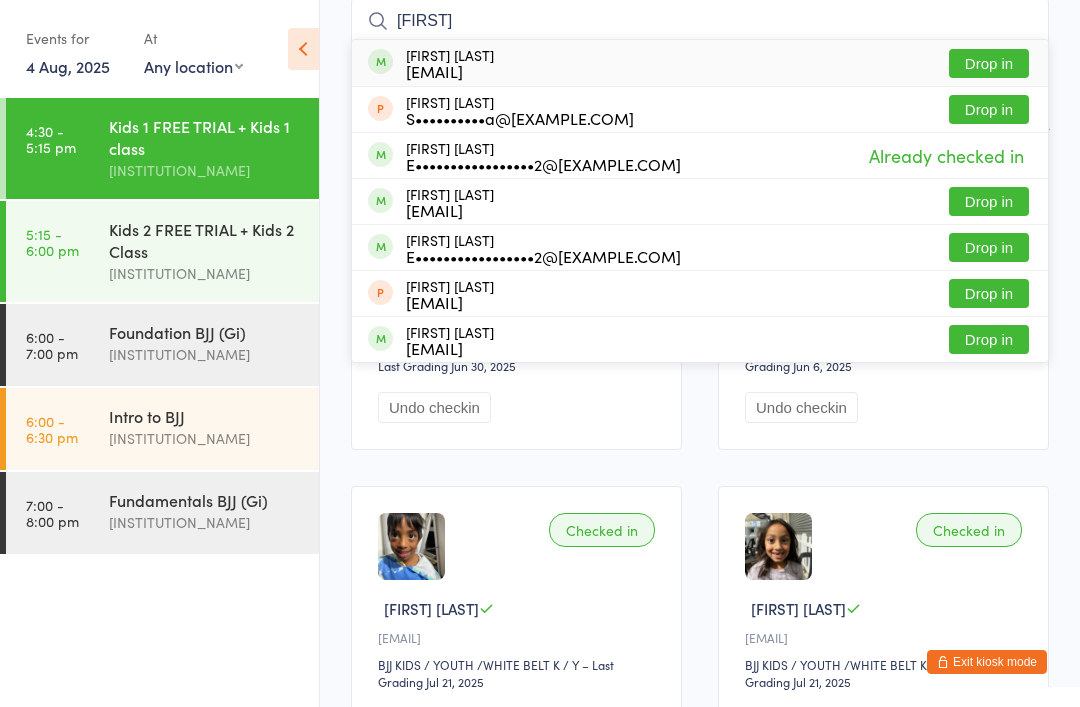 type on "[FIRST]" 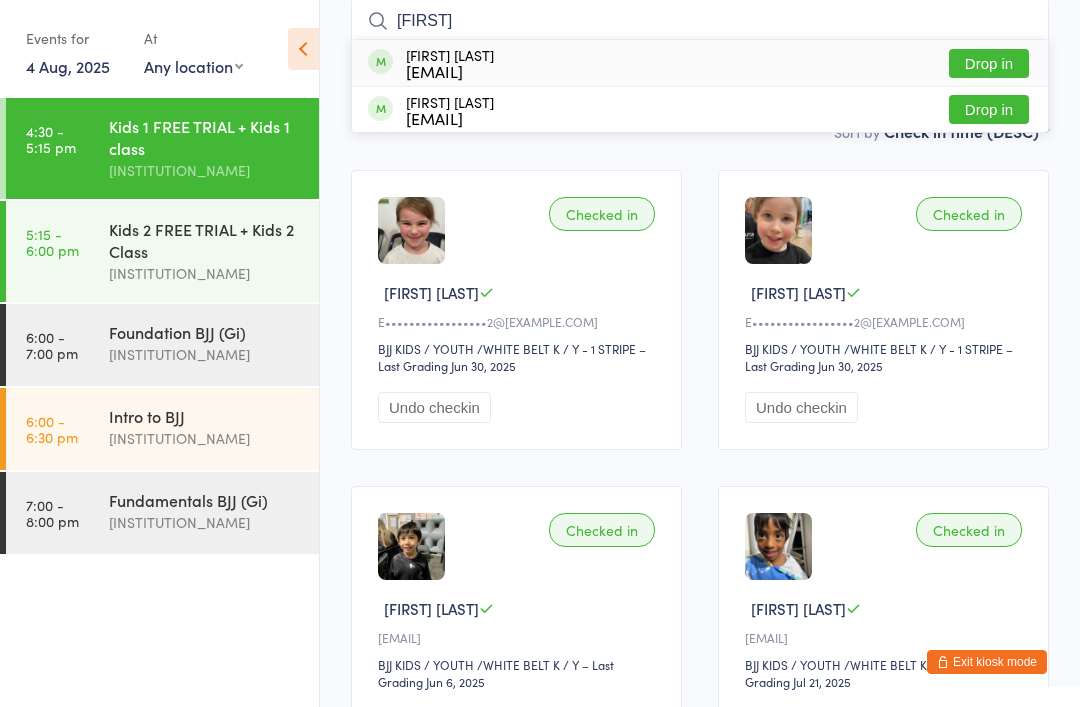 type on "[FIRST]" 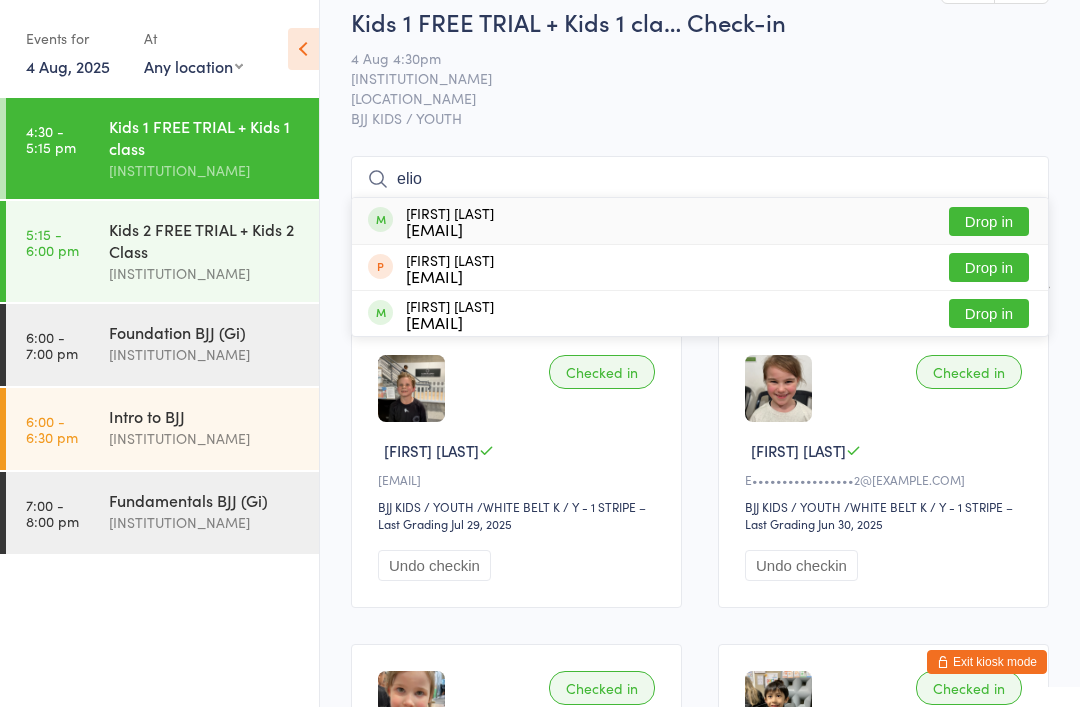 scroll, scrollTop: 22, scrollLeft: 0, axis: vertical 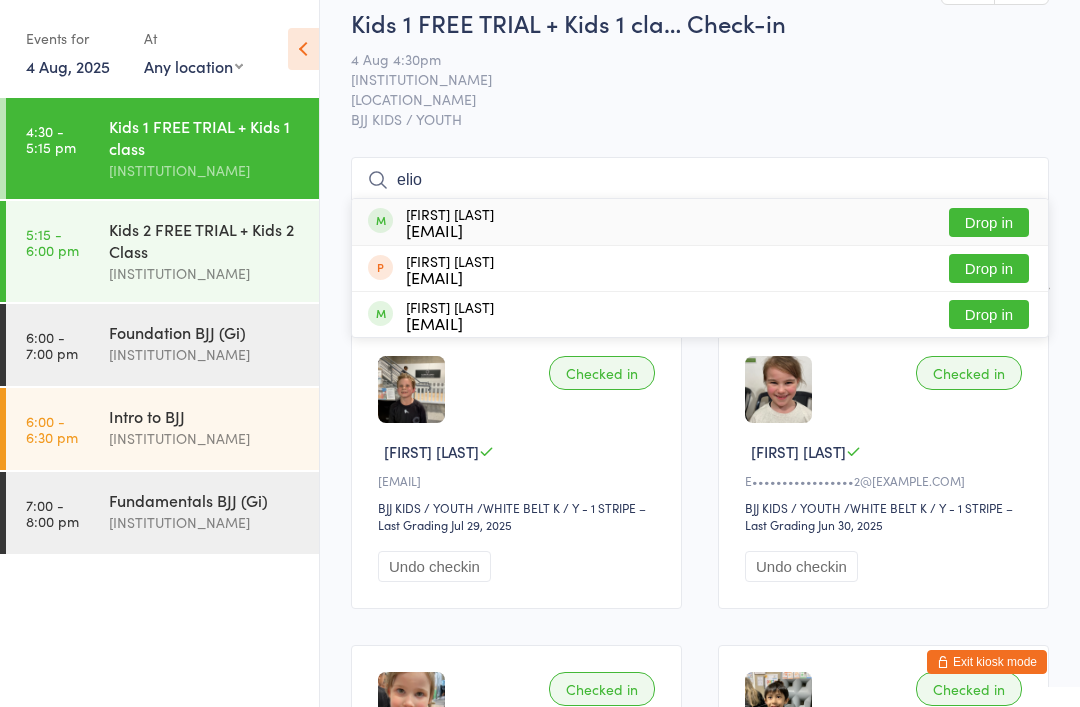 type on "elio" 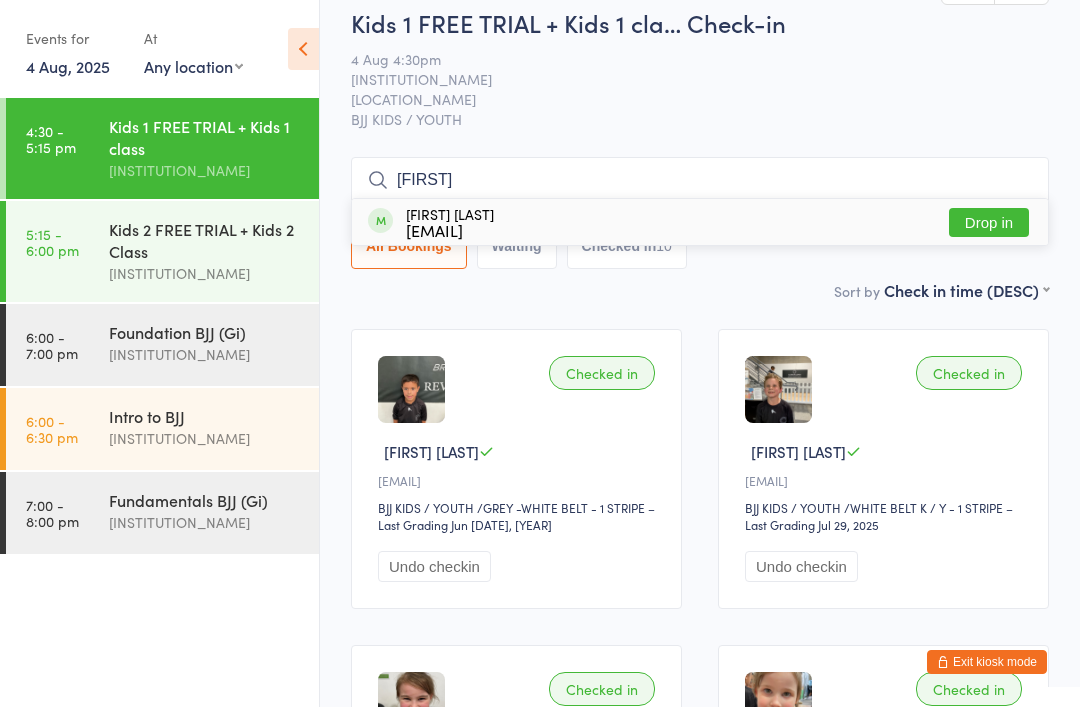 type on "[FIRST]" 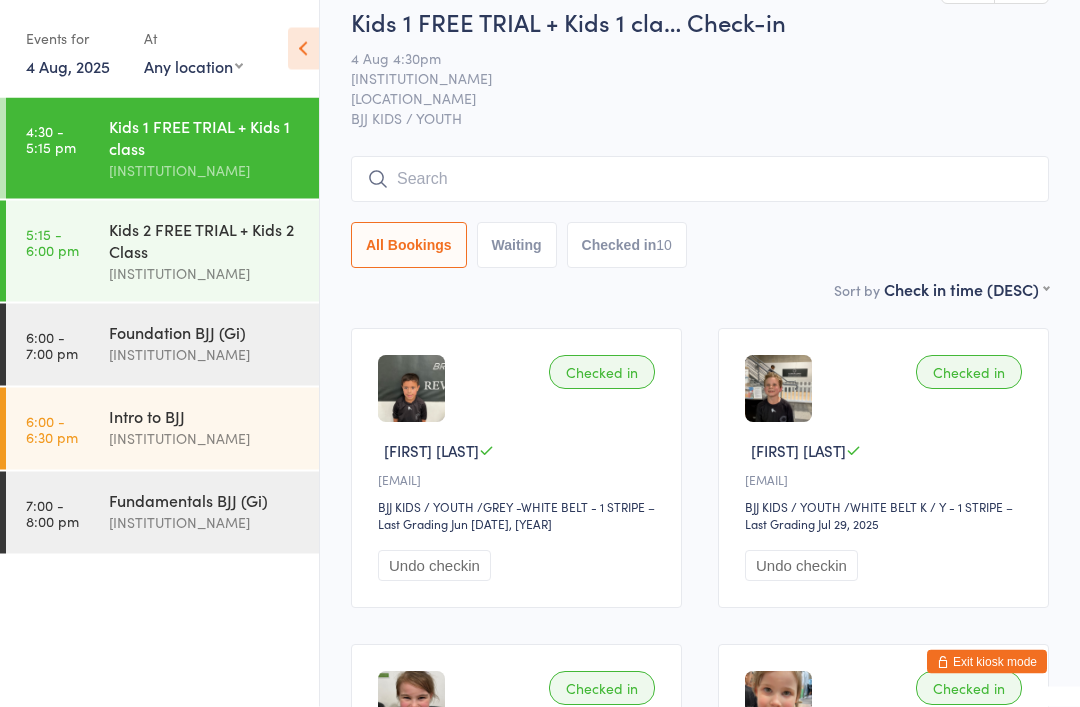 scroll, scrollTop: 23, scrollLeft: 0, axis: vertical 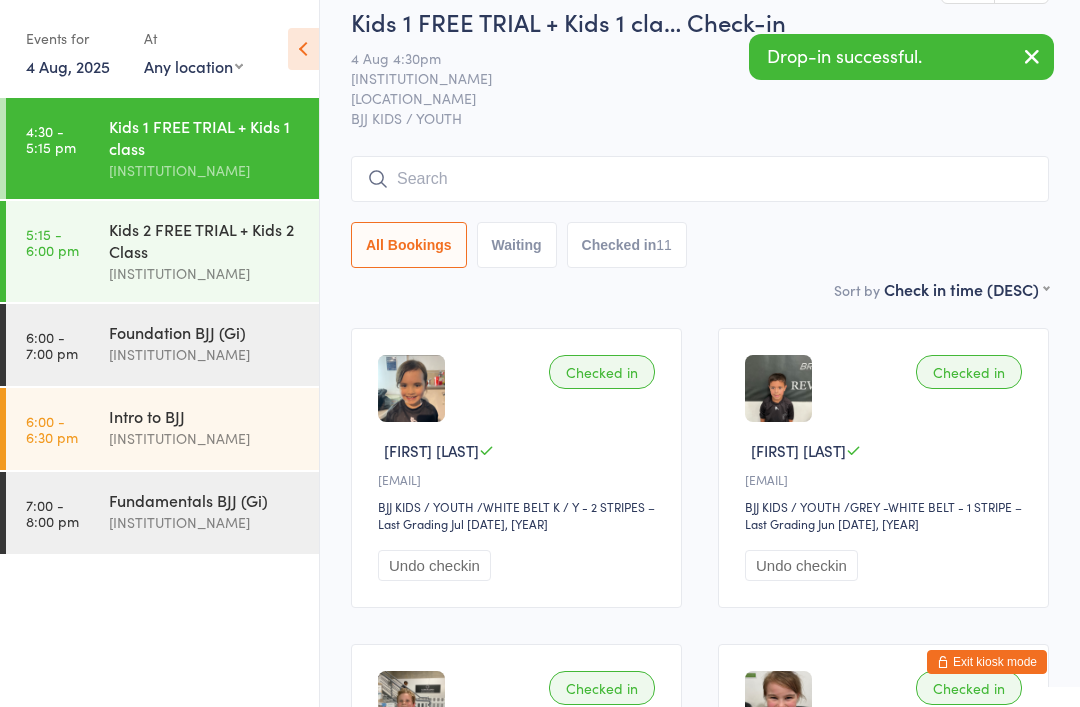 click on "Kids 2 FREE TRIAL + Kids 2 Class" at bounding box center [205, 240] 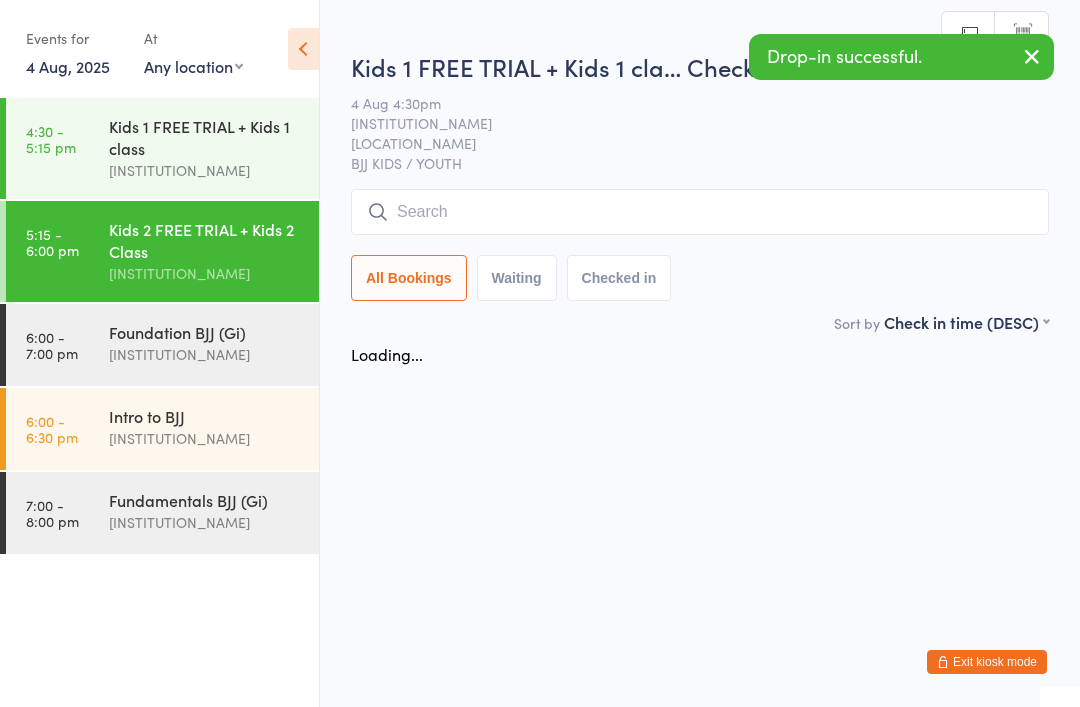 scroll, scrollTop: 0, scrollLeft: 0, axis: both 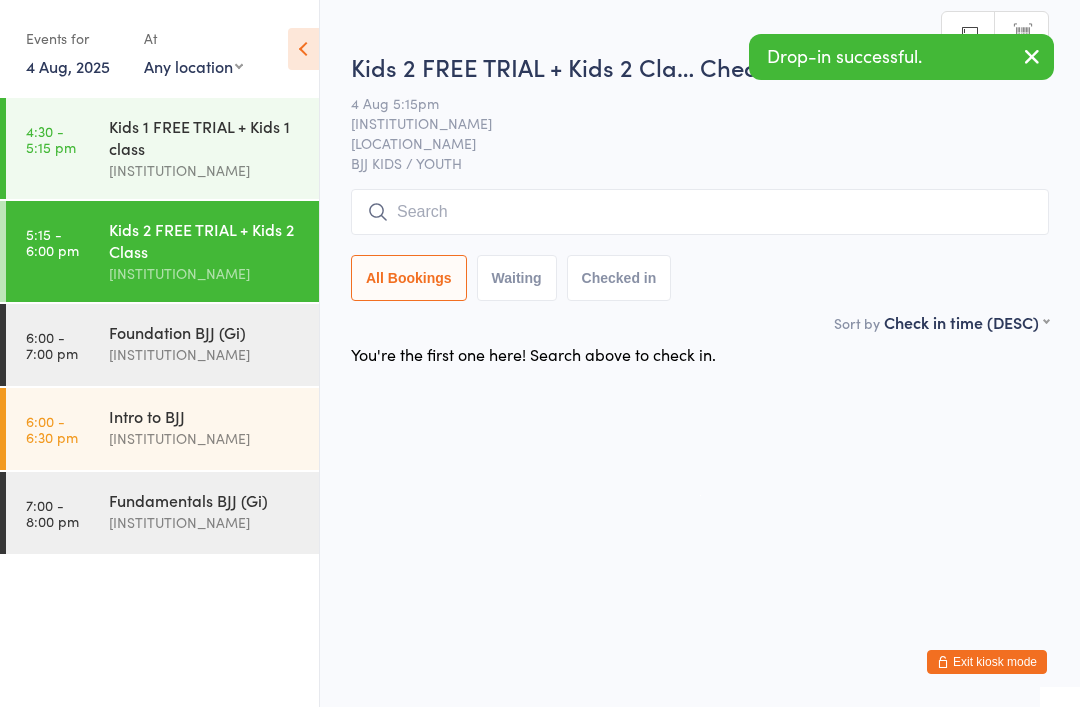 click at bounding box center (700, 212) 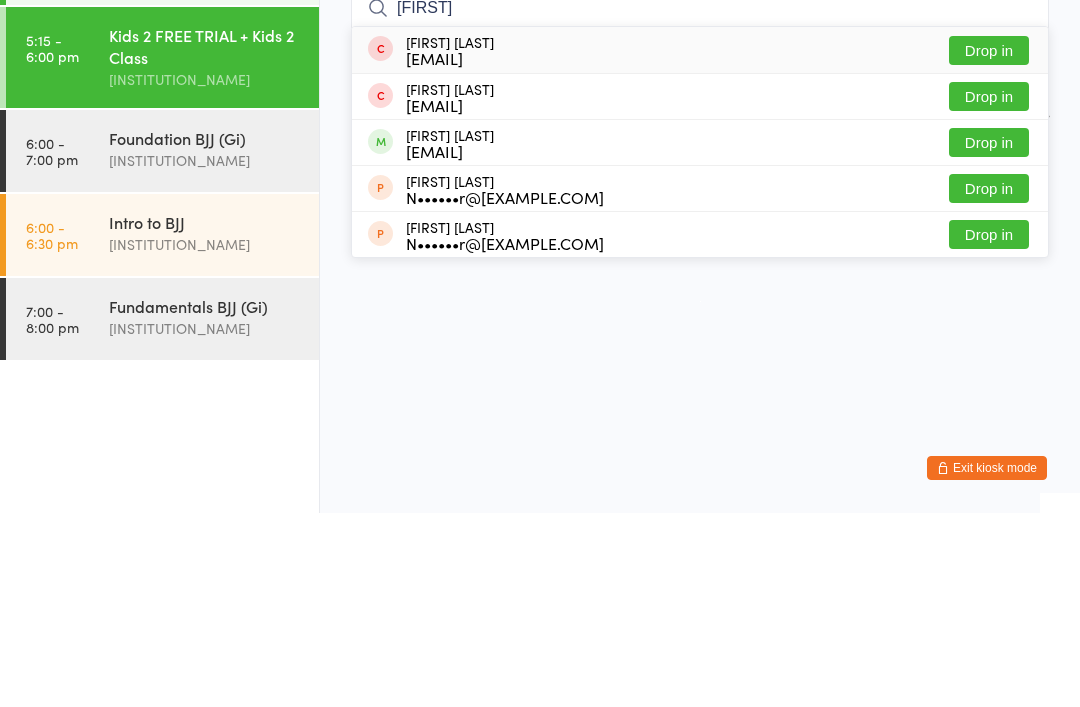 type on "[FIRST]" 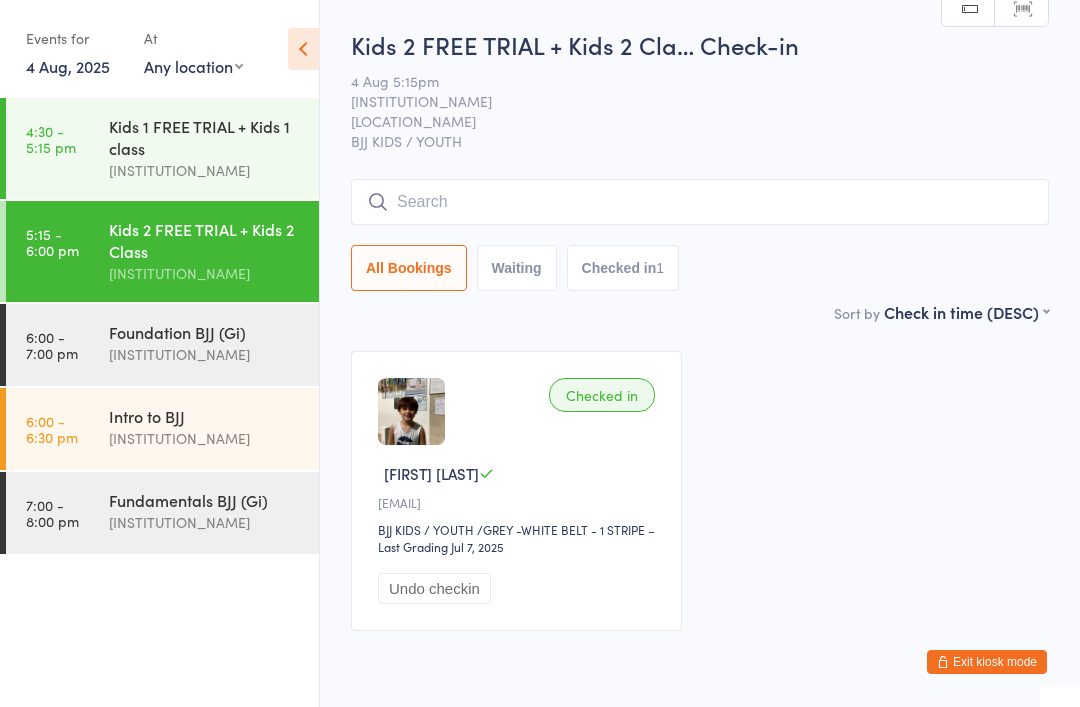 click at bounding box center [700, 202] 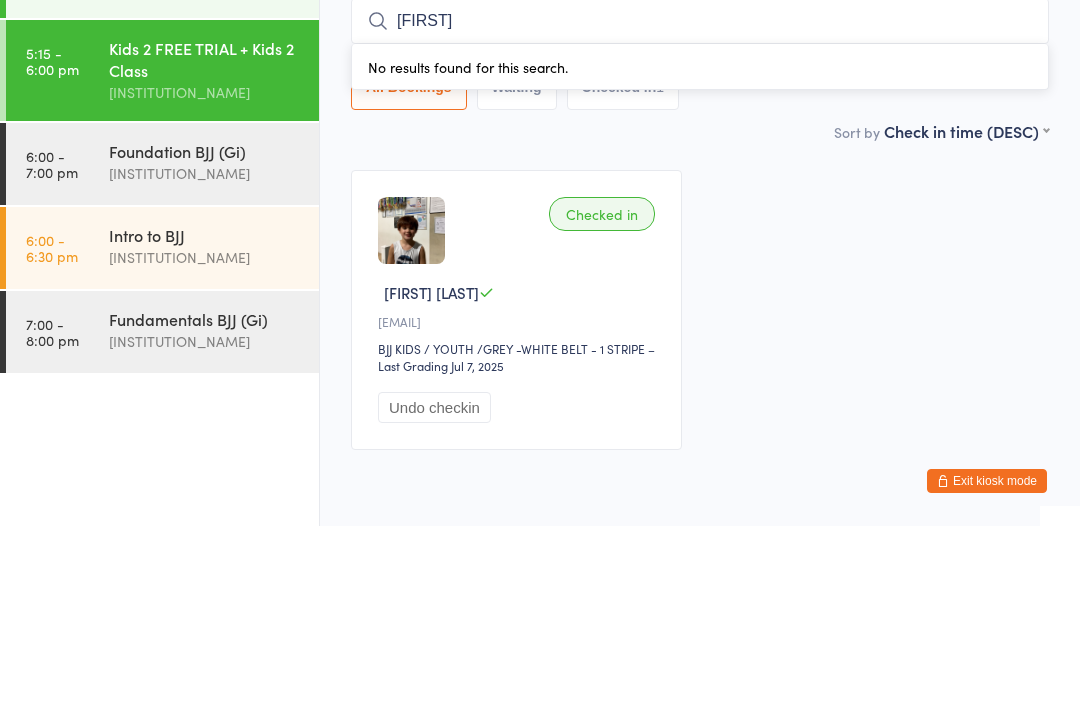 type on "[FIRST]" 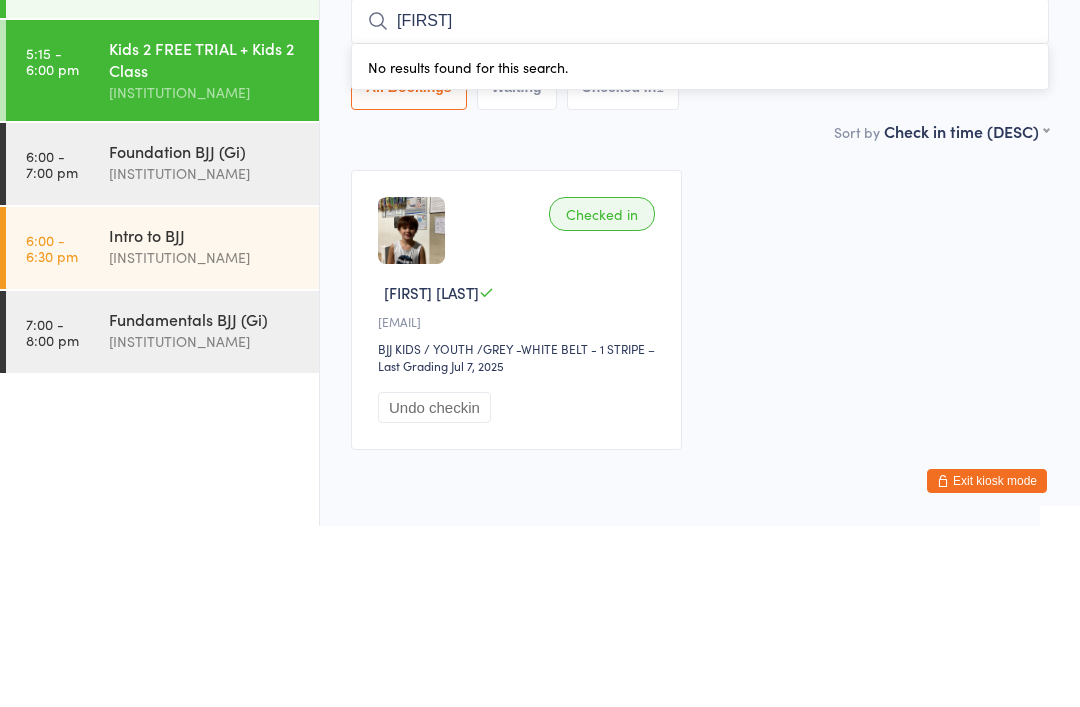scroll, scrollTop: 84, scrollLeft: 0, axis: vertical 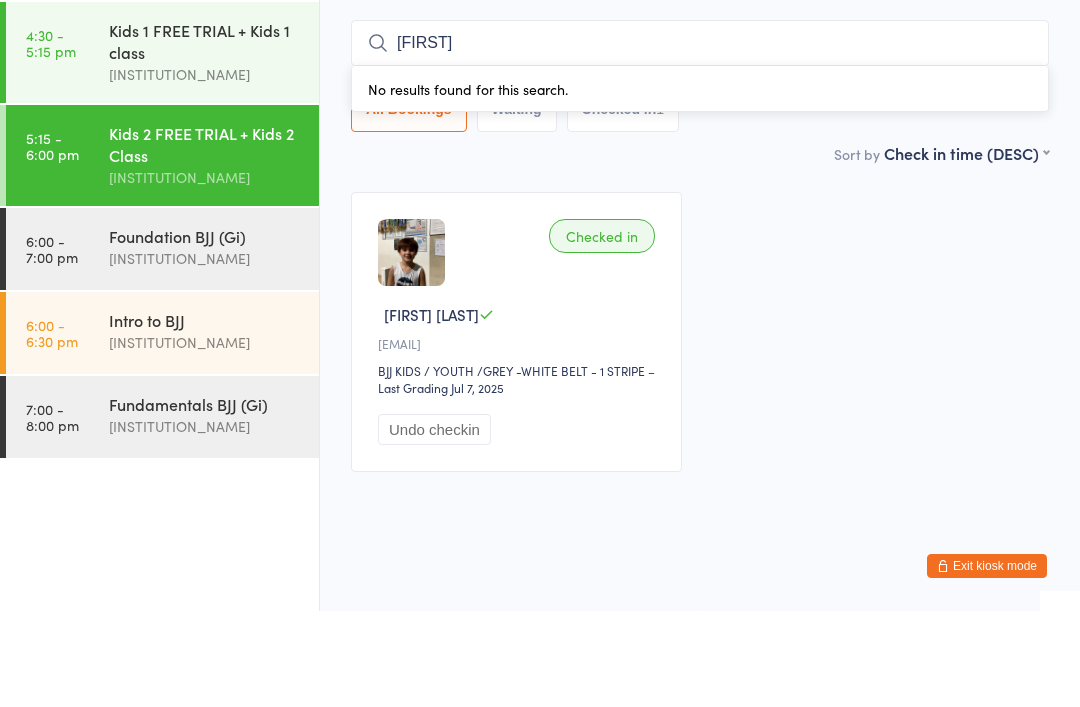 click on "Kids 1 FREE TRIAL + Kids 1 class" at bounding box center [205, 137] 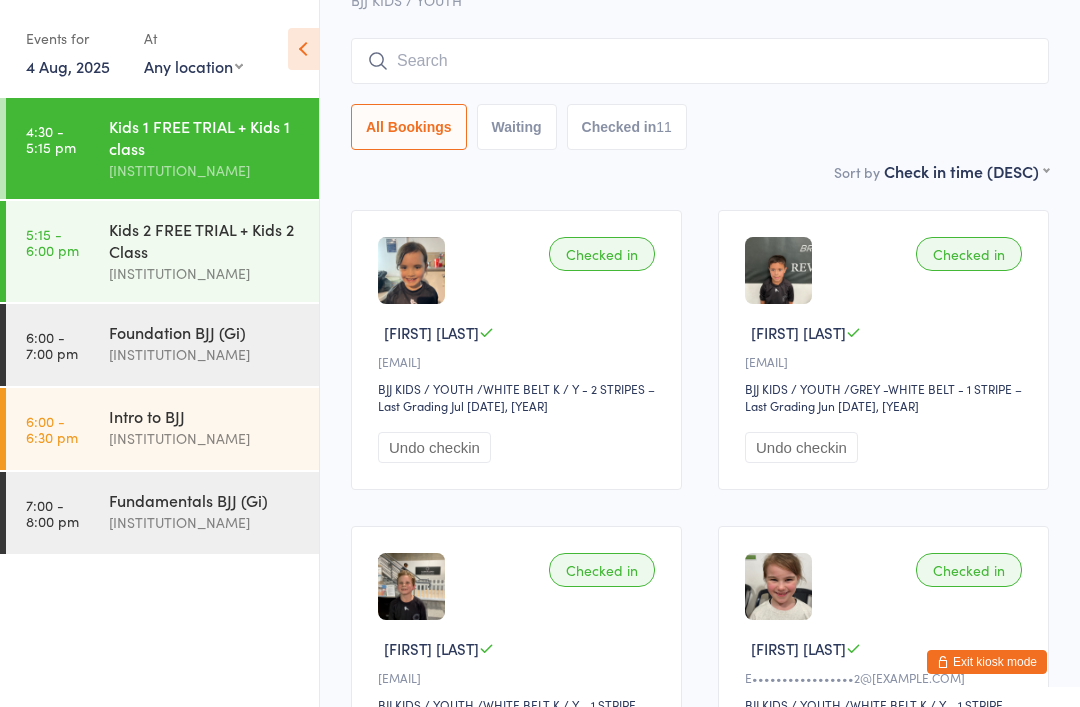 scroll, scrollTop: 130, scrollLeft: 0, axis: vertical 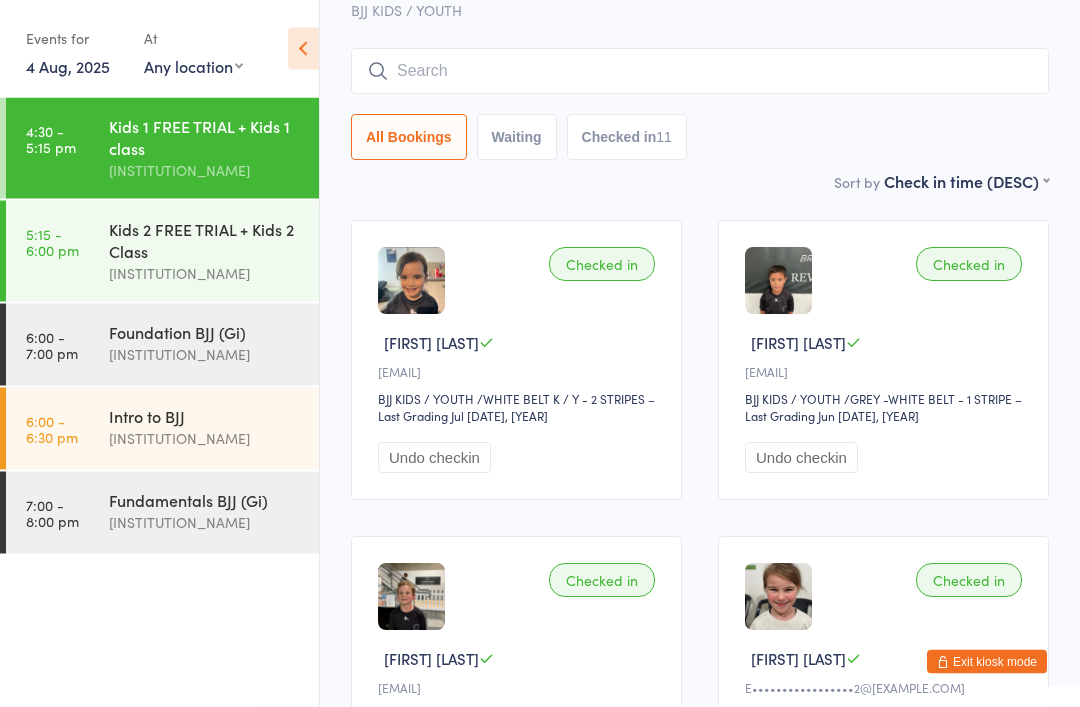 click on "Kids 2 FREE TRIAL + Kids 2 Class" at bounding box center [205, 240] 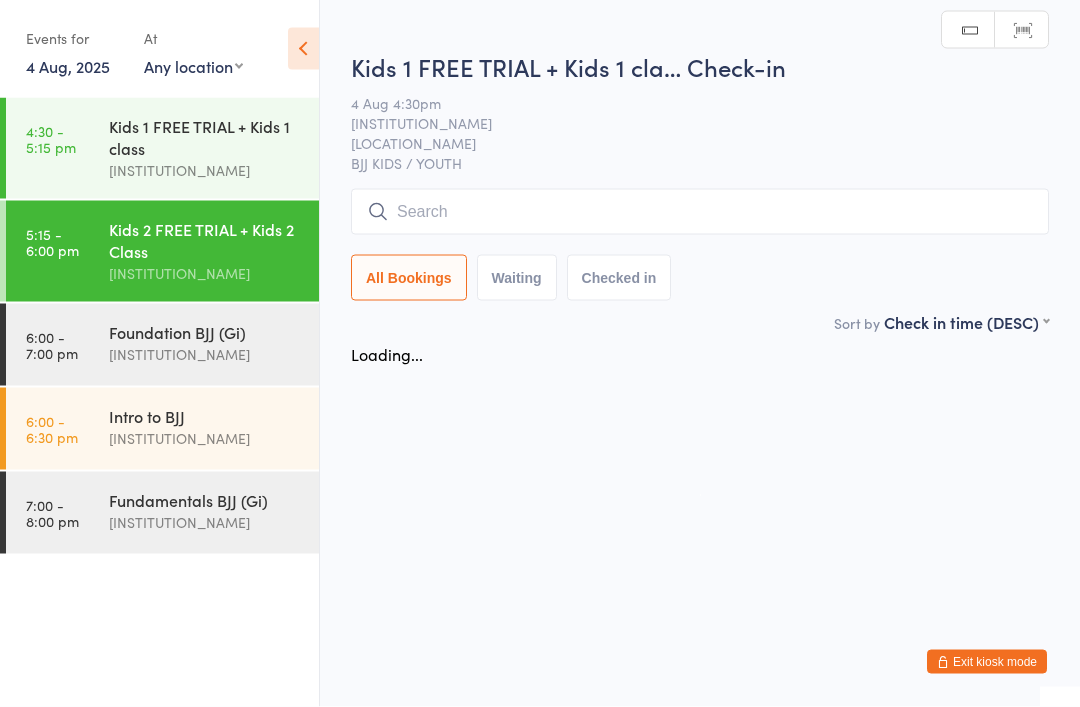 scroll, scrollTop: 0, scrollLeft: 0, axis: both 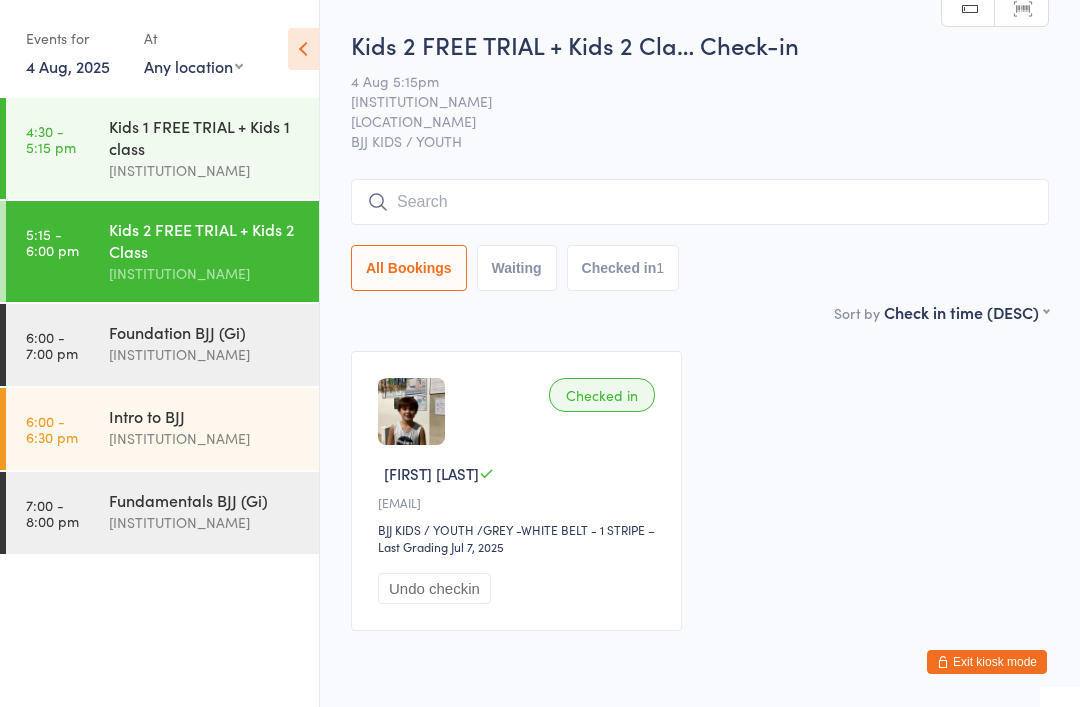 click on "Kids 1 FREE TRIAL + Kids 1 class" at bounding box center [205, 137] 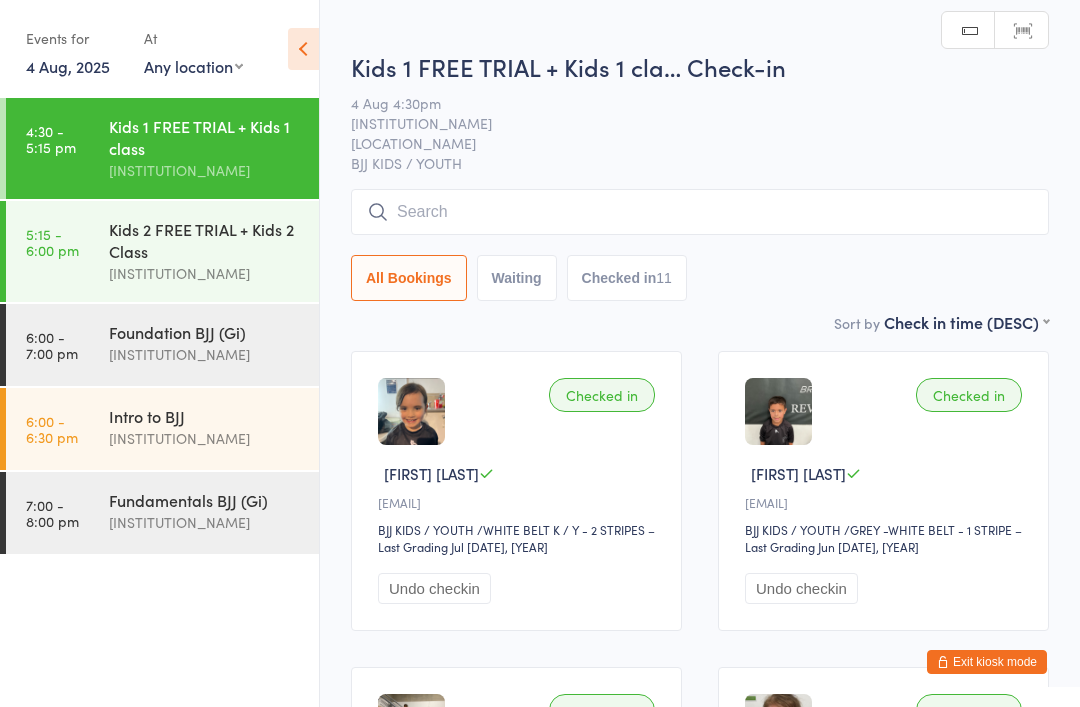 click at bounding box center [700, 212] 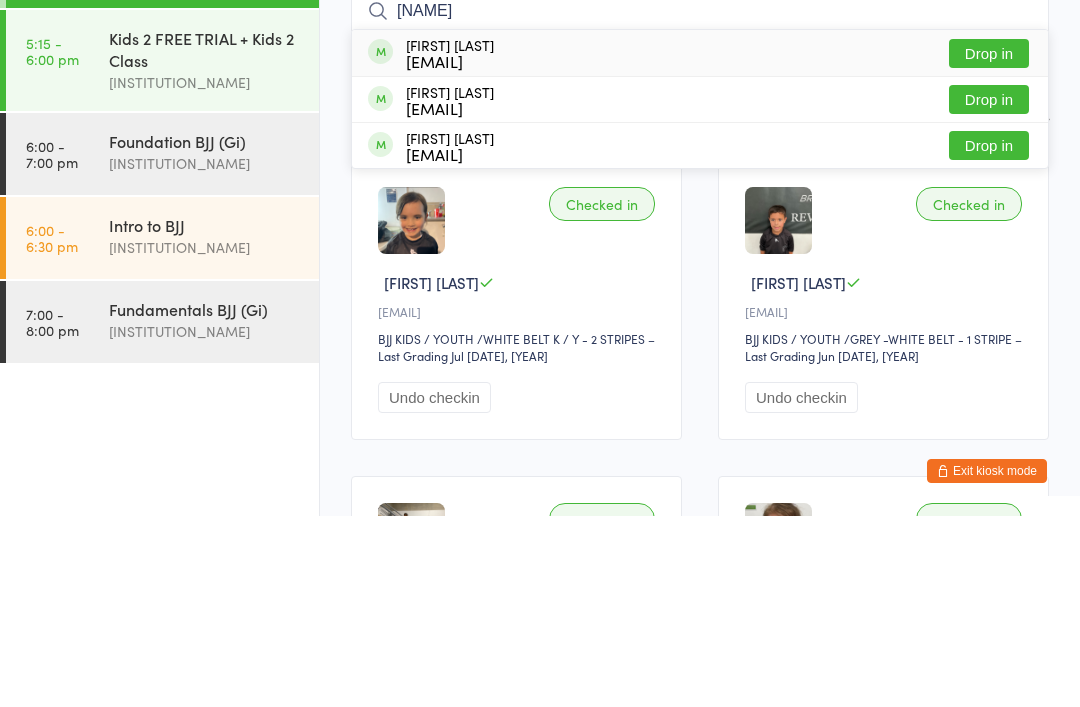type on "[NAME]" 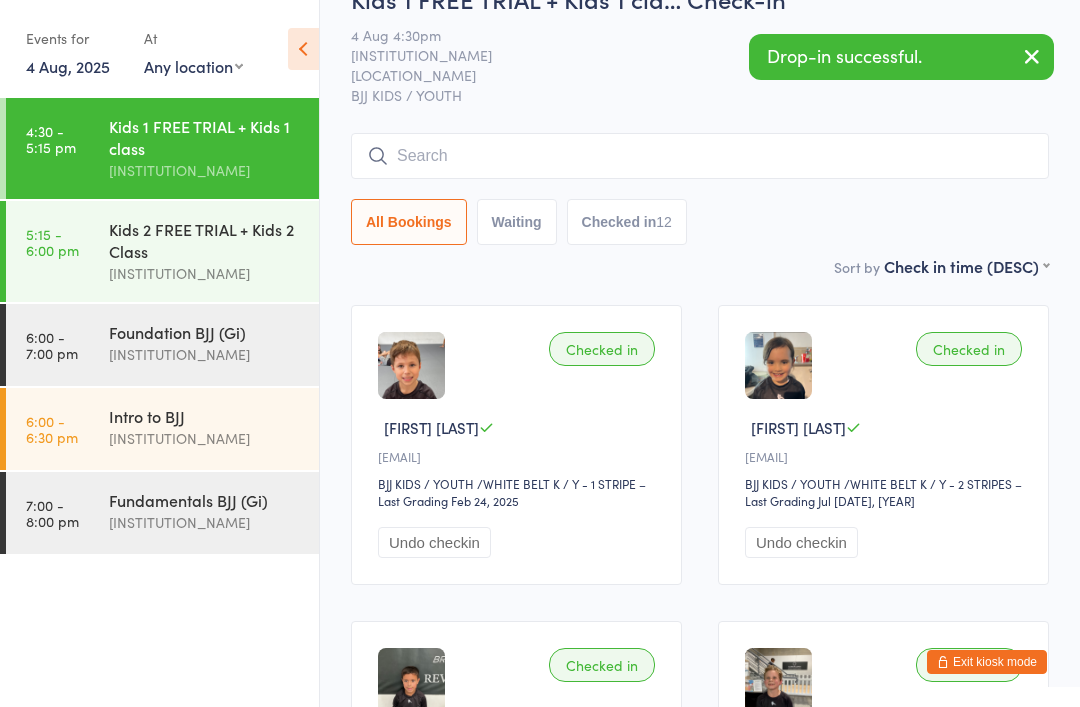 scroll, scrollTop: 25, scrollLeft: 0, axis: vertical 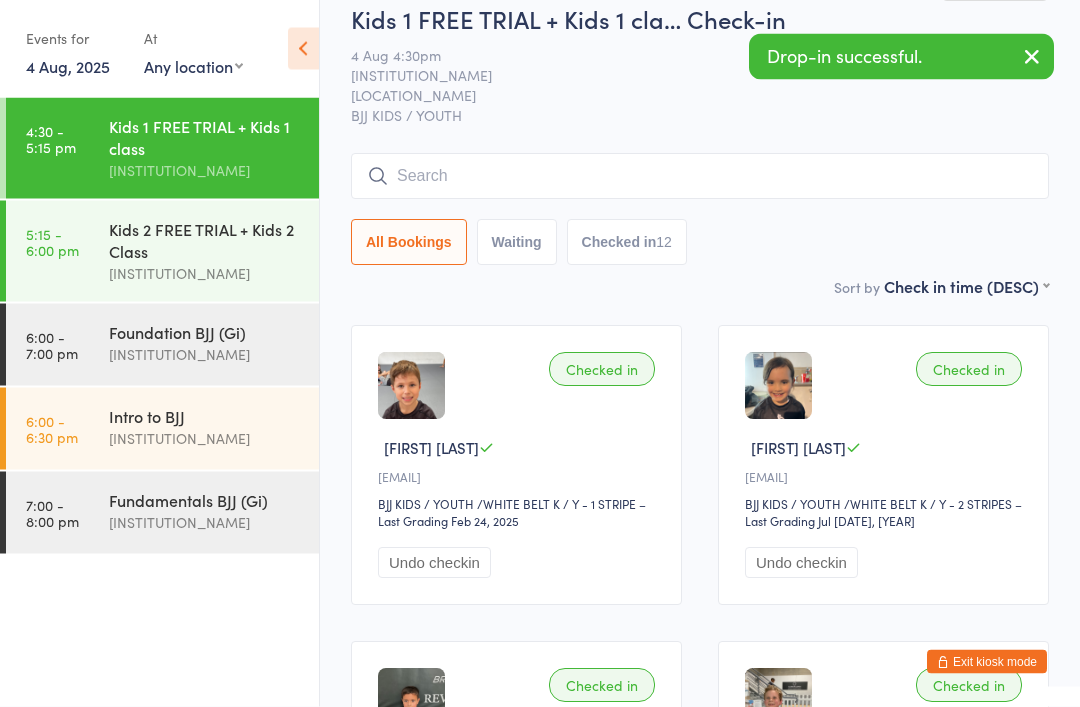 click on "Kids 1 FREE TRIAL + Kids 1 cla… Check-in 4 Aug 4:30pm [INSTITUTION_NAME] [LOCATION_NAME] BJJ KIDS / YOUTH Manual search Scanner input All Bookings Waiting Checked in 12" at bounding box center [700, 139] 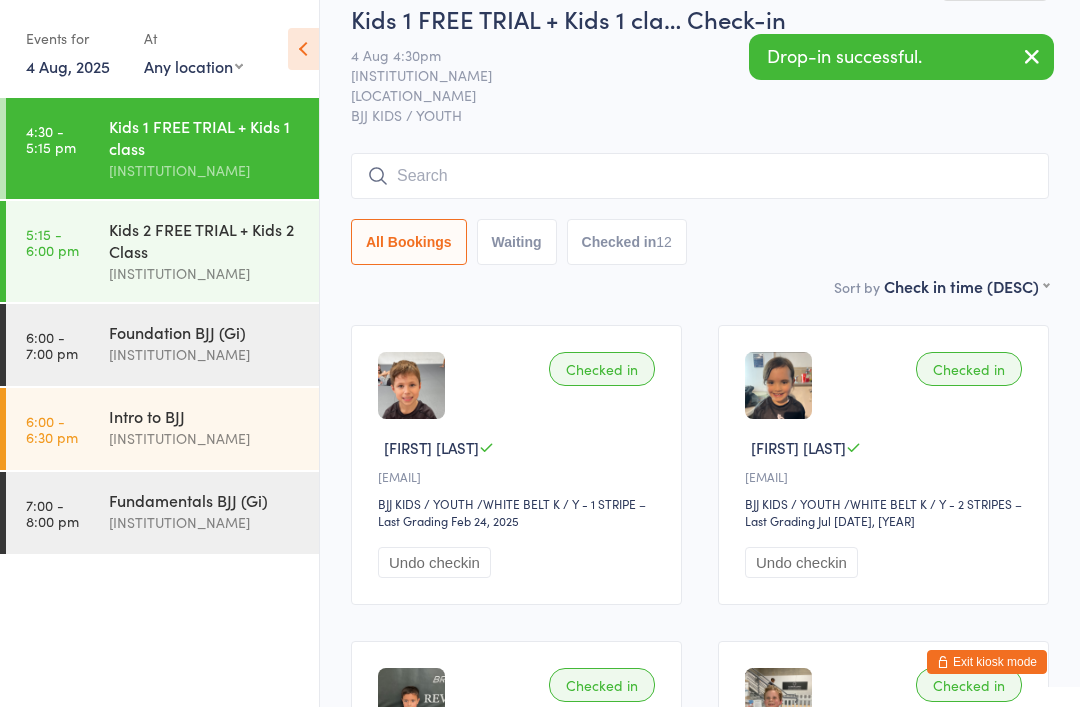 click at bounding box center [700, 176] 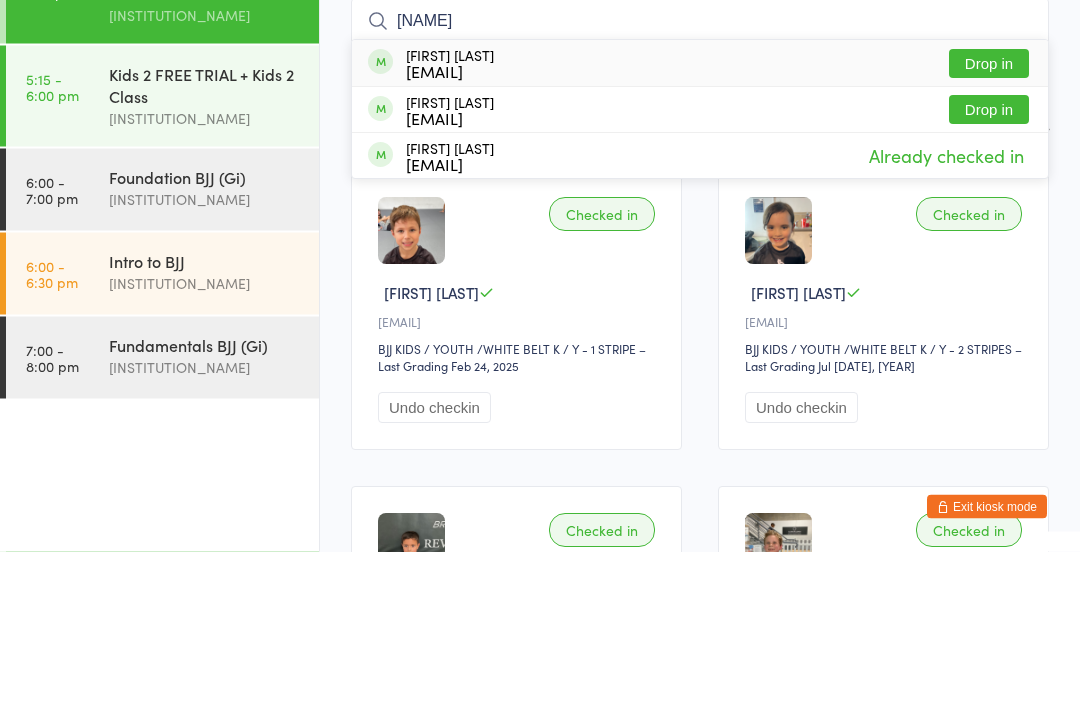 type on "[NAME]" 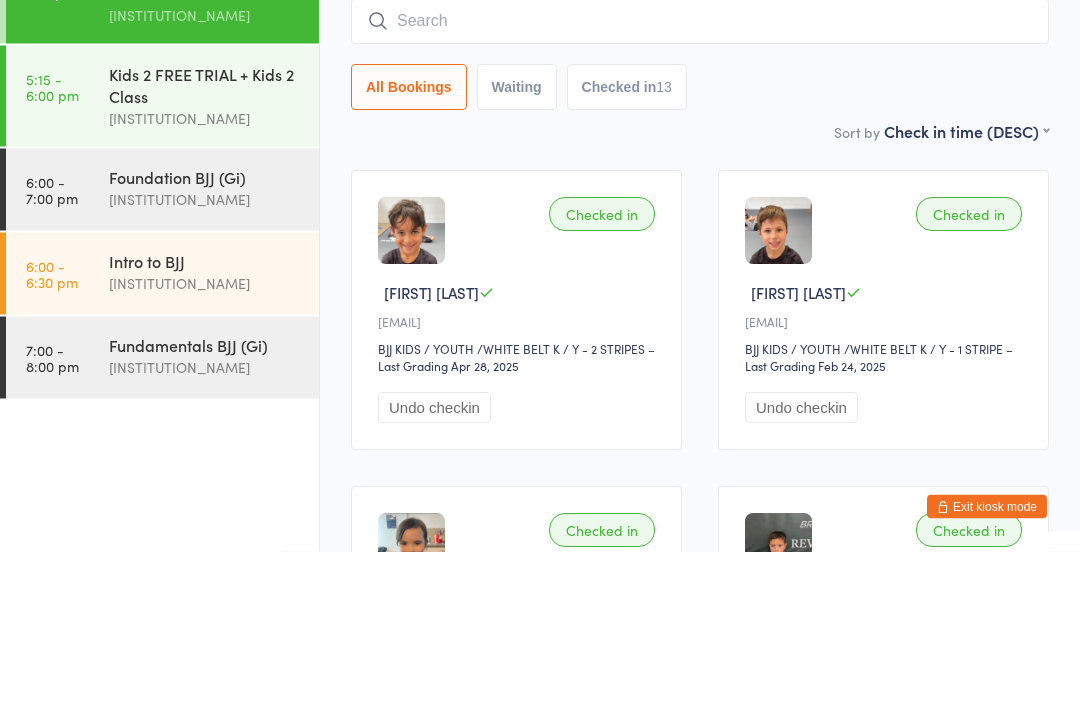 click on "Kids 2 FREE TRIAL + Kids 2 Class Clube de Lutas" at bounding box center (214, 251) 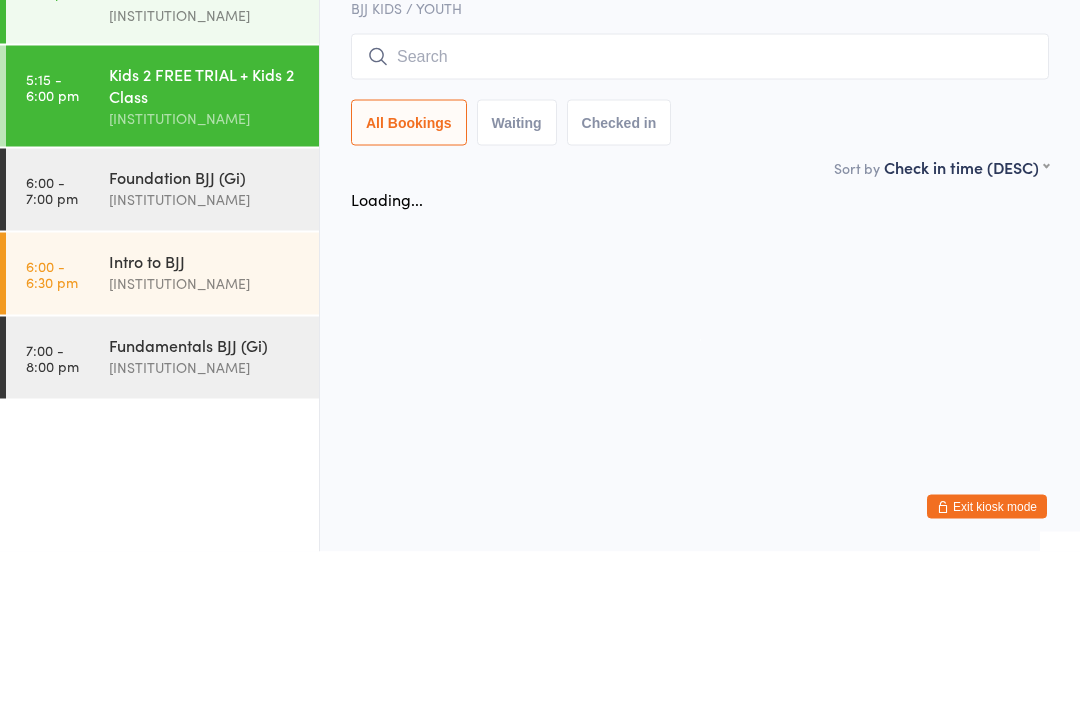 scroll, scrollTop: 0, scrollLeft: 0, axis: both 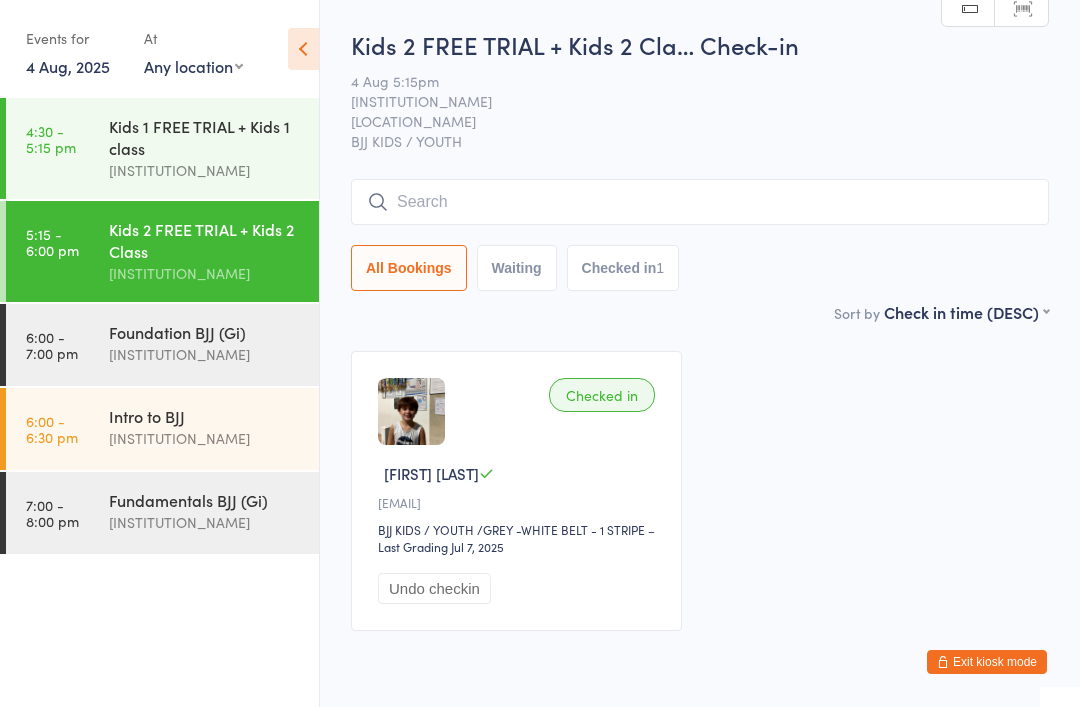 click on "7:00 - 8:00 pm Fundamentals BJJ (Gi) [INSTITUTION_NAME]" at bounding box center (162, 513) 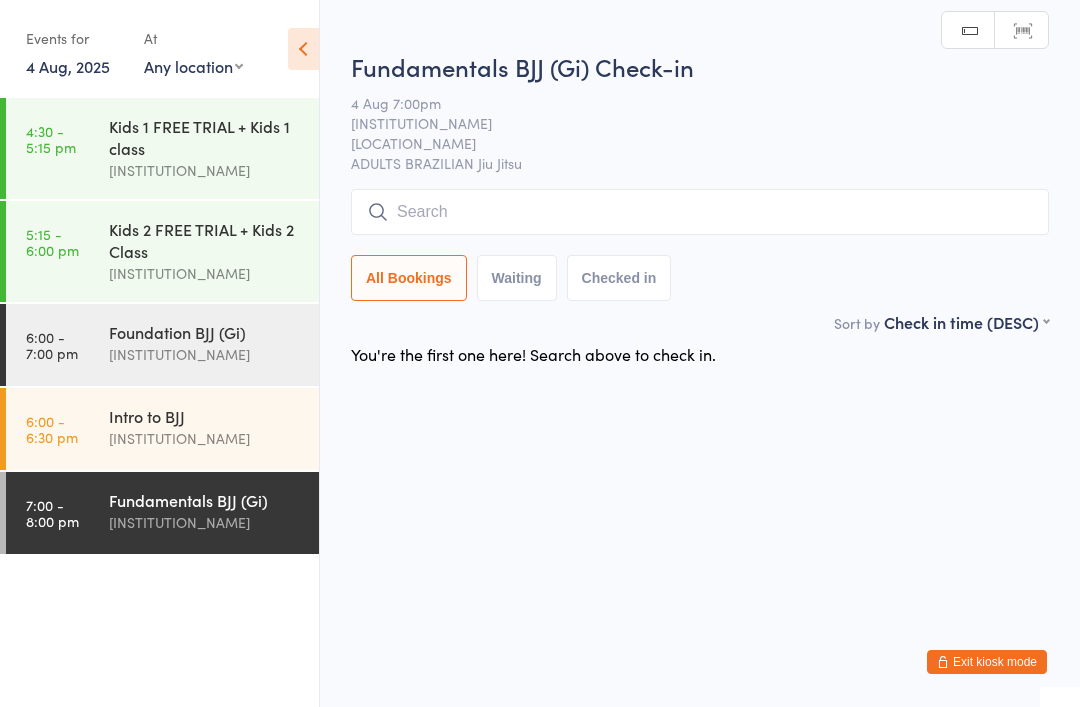click at bounding box center (700, 212) 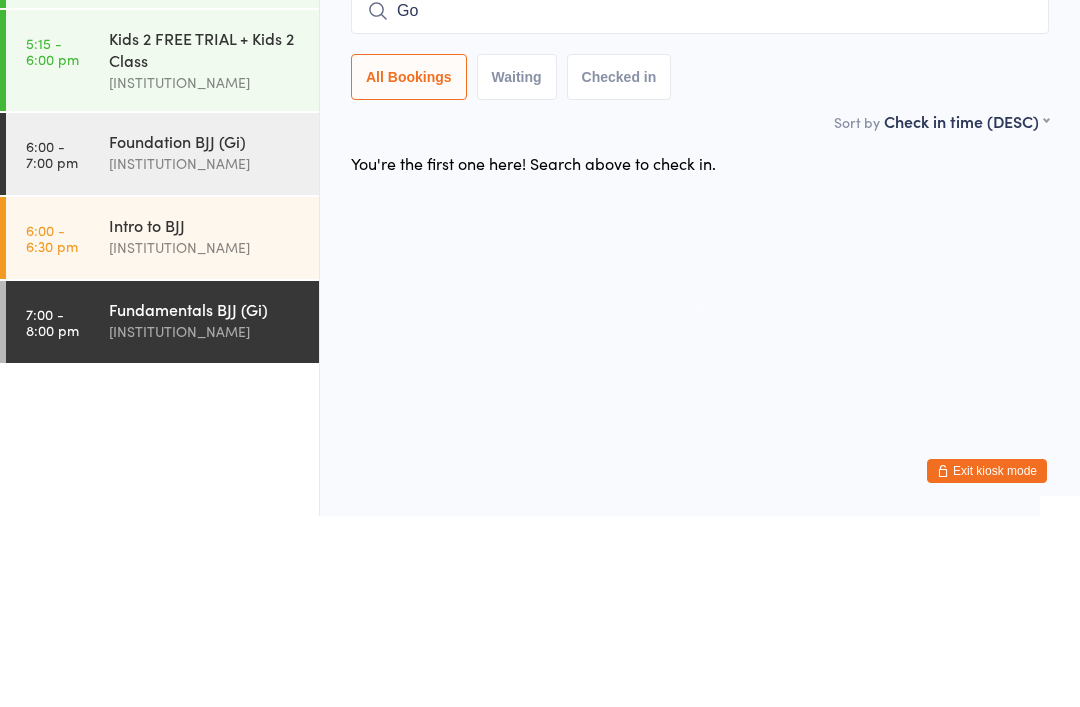 type on "G" 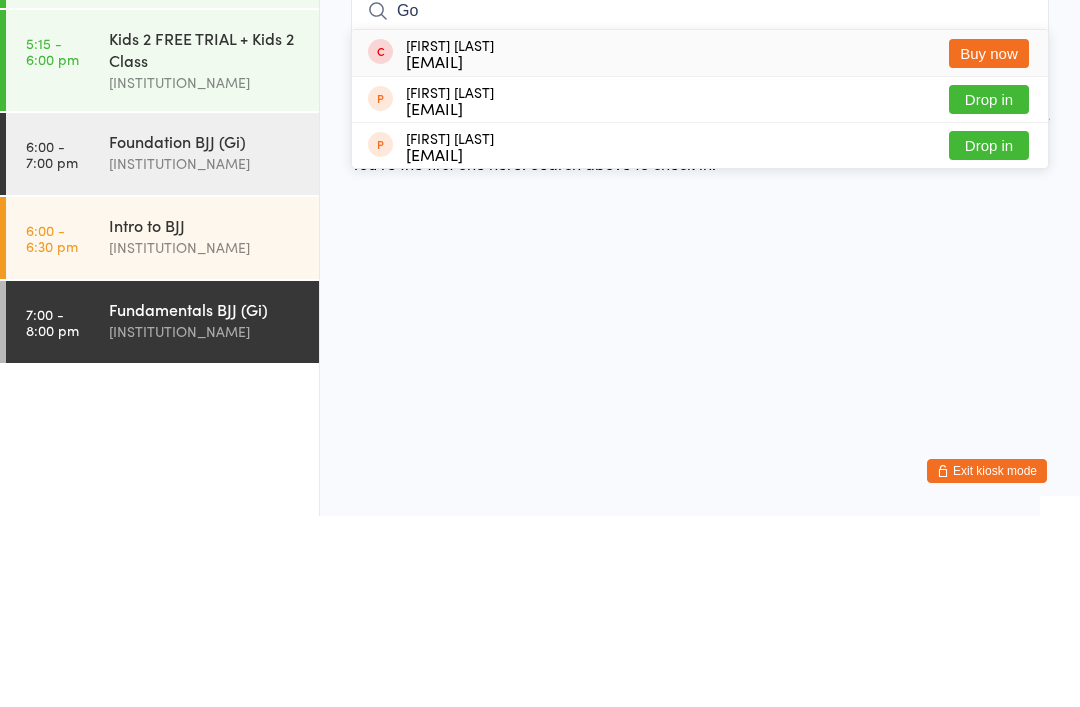 type on "G" 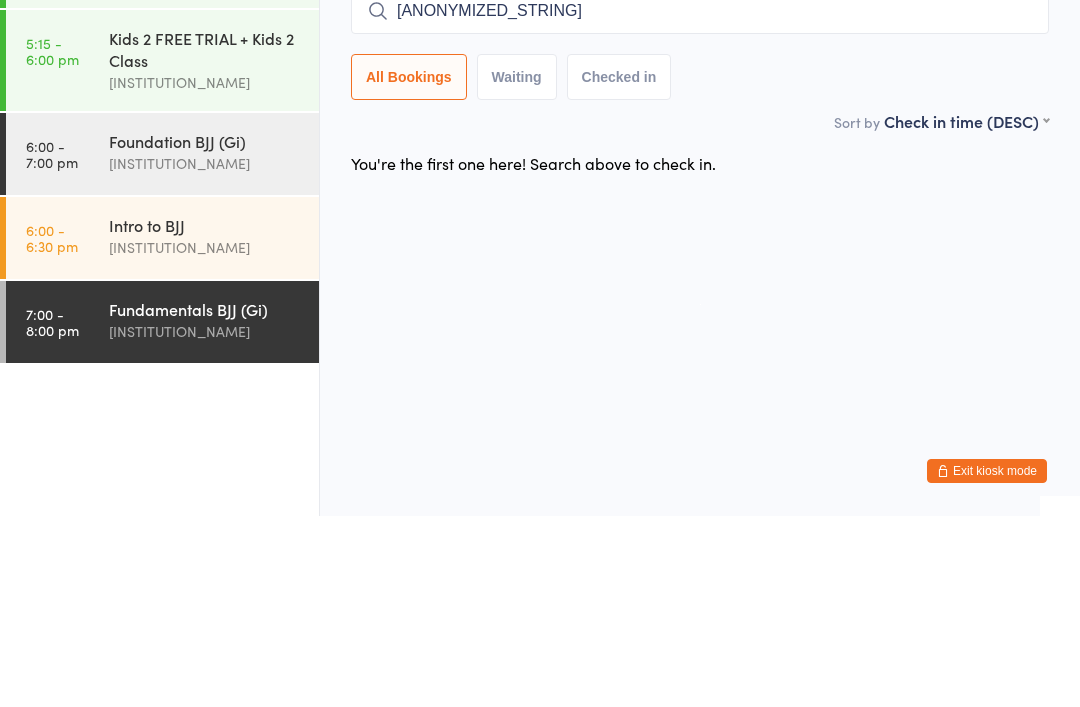 click on "[ANONYMIZED_STRING]" at bounding box center [700, 202] 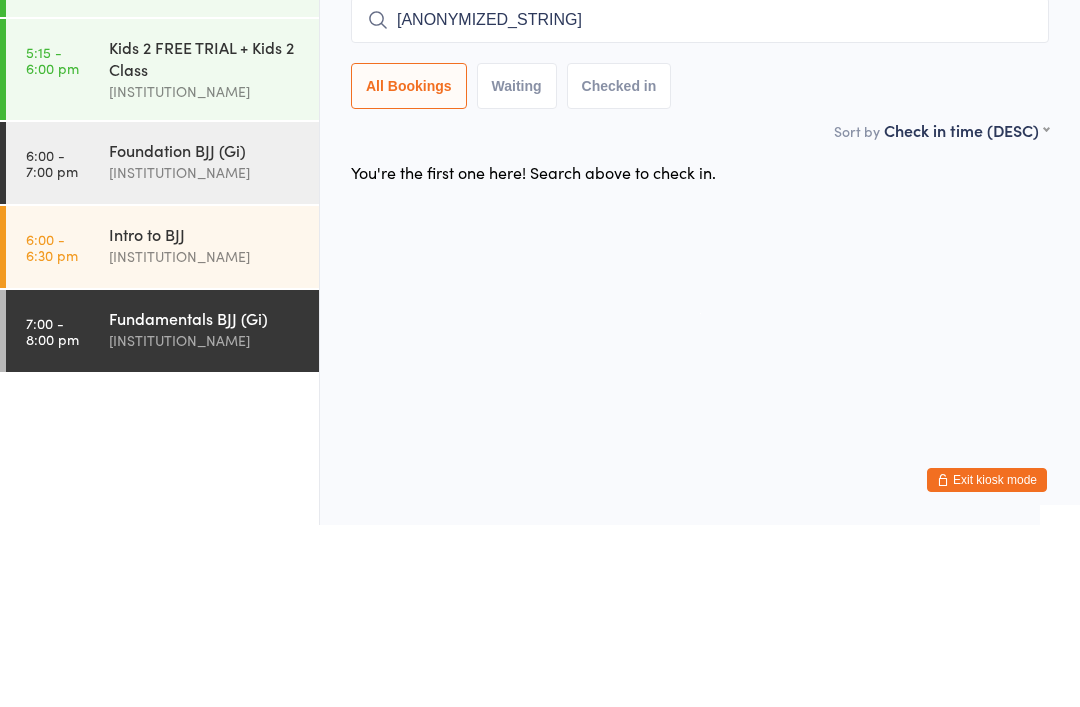type on ")" 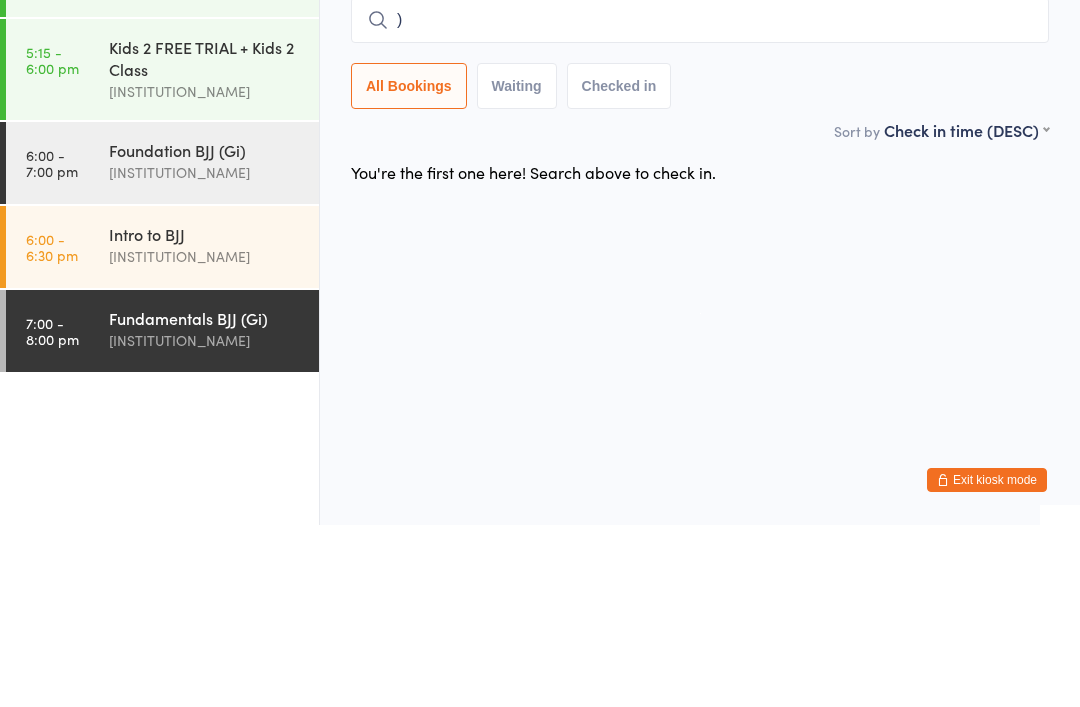 type 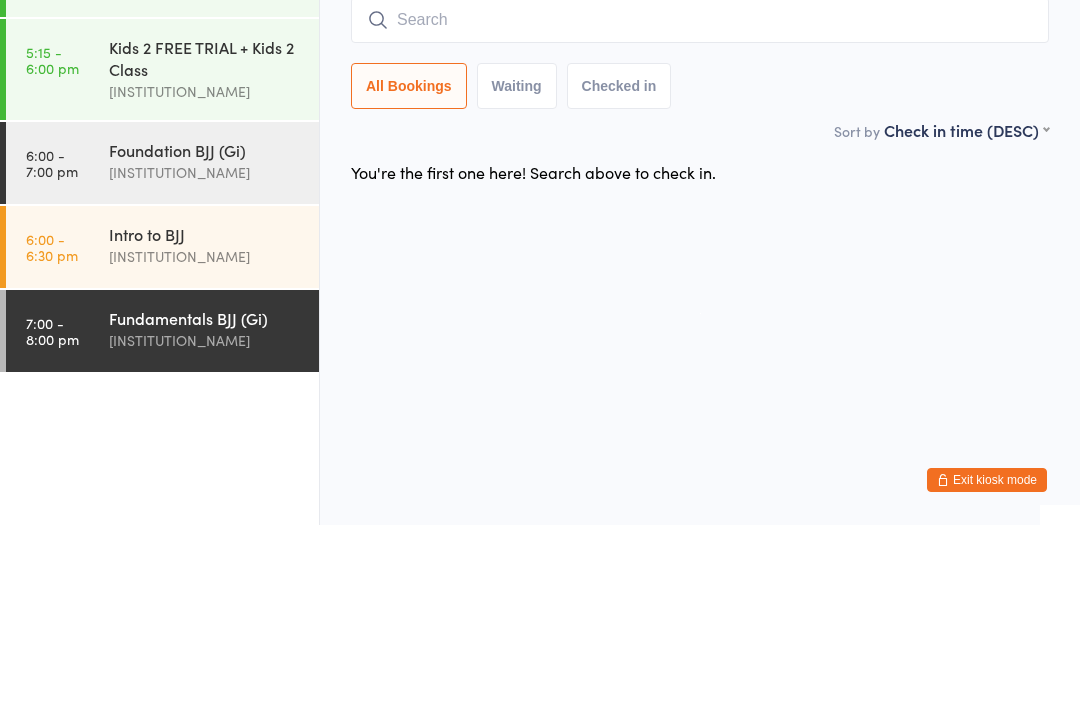click on "You have now entered Kiosk Mode. Members will be able to check themselves in using the search field below. Click "Exit kiosk mode" below to exit Kiosk Mode at any time. Drop-in successful. Events for 4 Aug, 2025 4 Aug, 2025
August 2025
Sun Mon Tue Wed Thu Fri Sat
31
27
28
29
30
31
01
02
32
03
04
05
06
07
08
09
33
10
11
12
13
14
15
16
34
17
18
19
20
21
22" at bounding box center [540, 353] 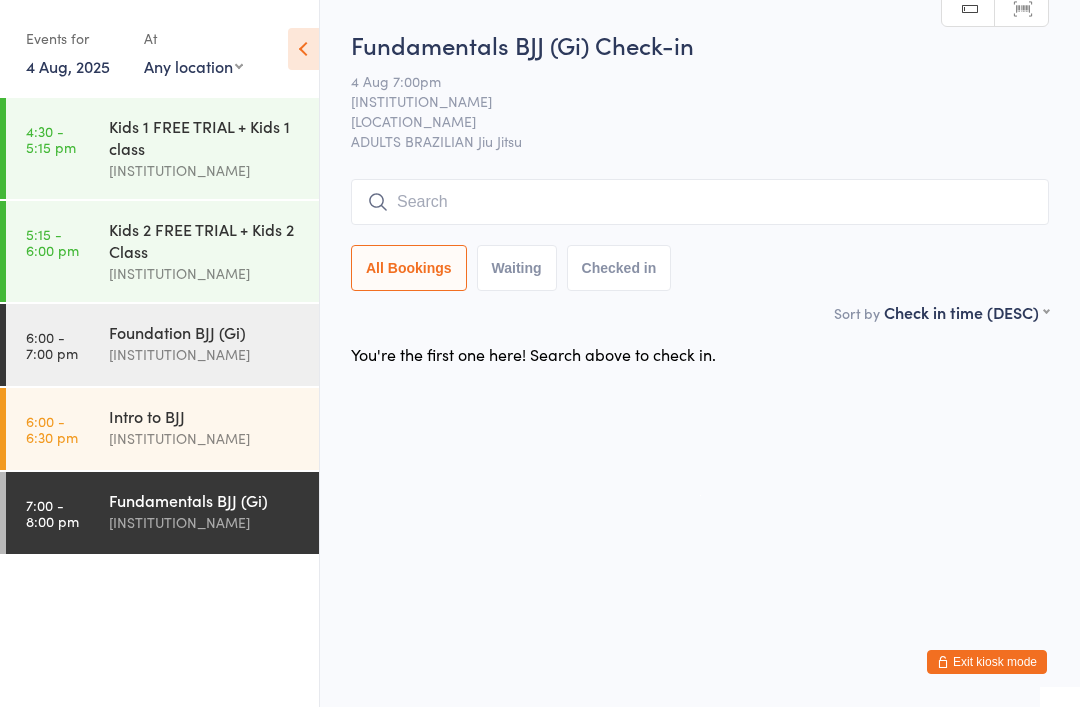 click on "Intro to BJJ" at bounding box center (205, 416) 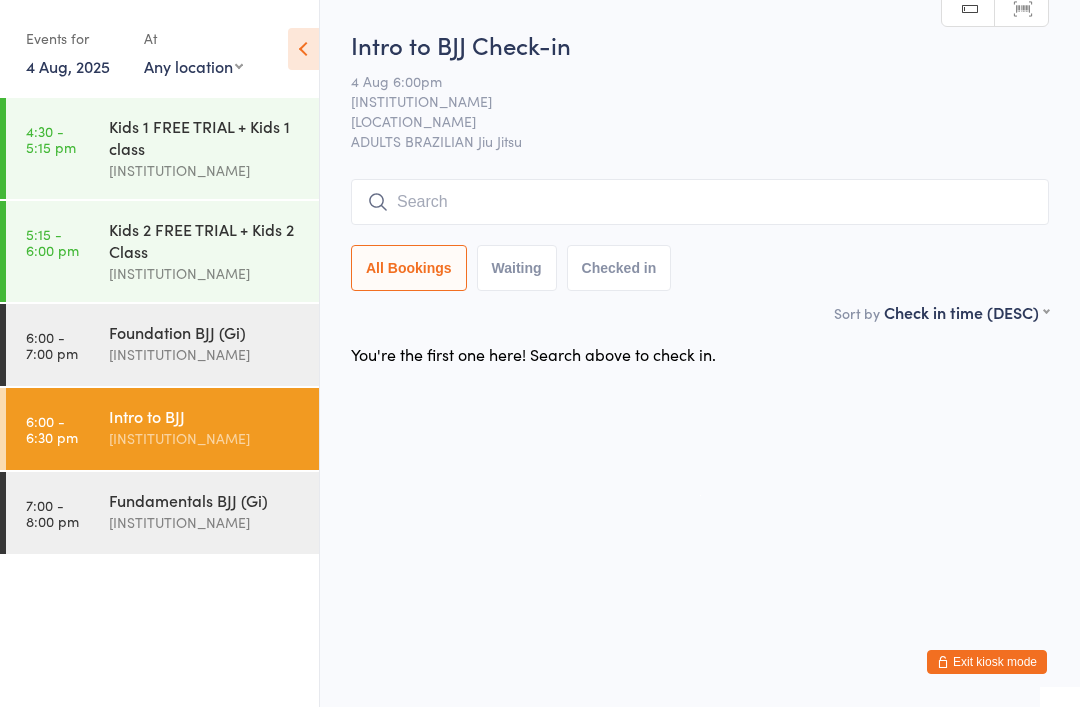 click on "Kids 2 FREE TRIAL + Kids 2 Class" at bounding box center [205, 240] 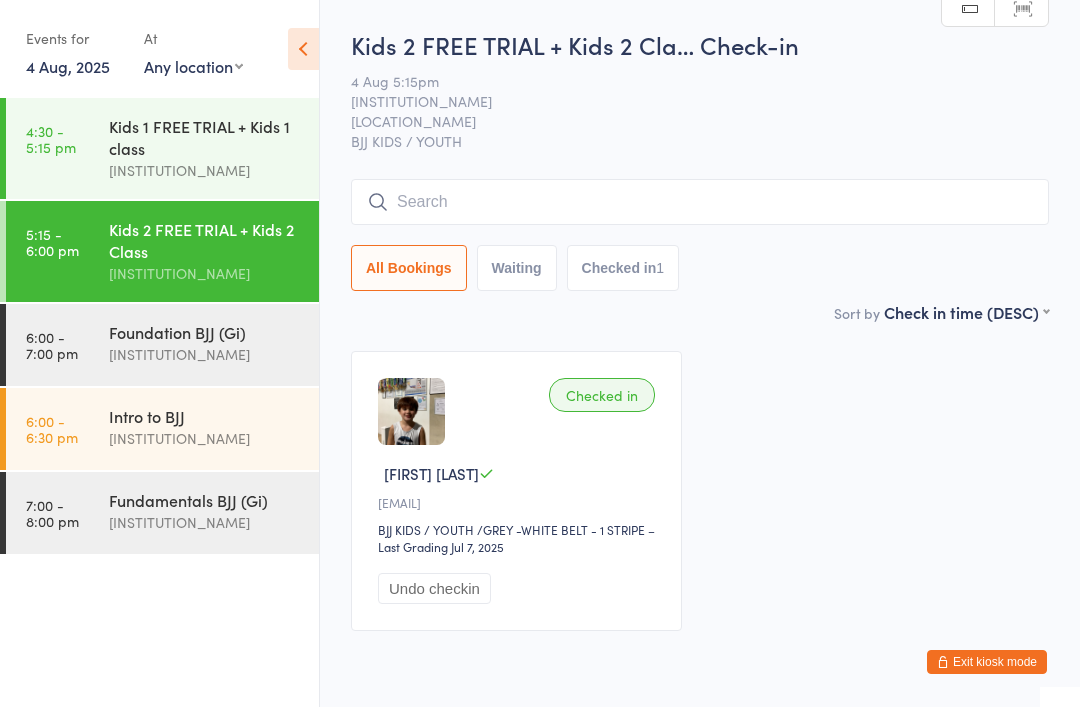 click at bounding box center (700, 202) 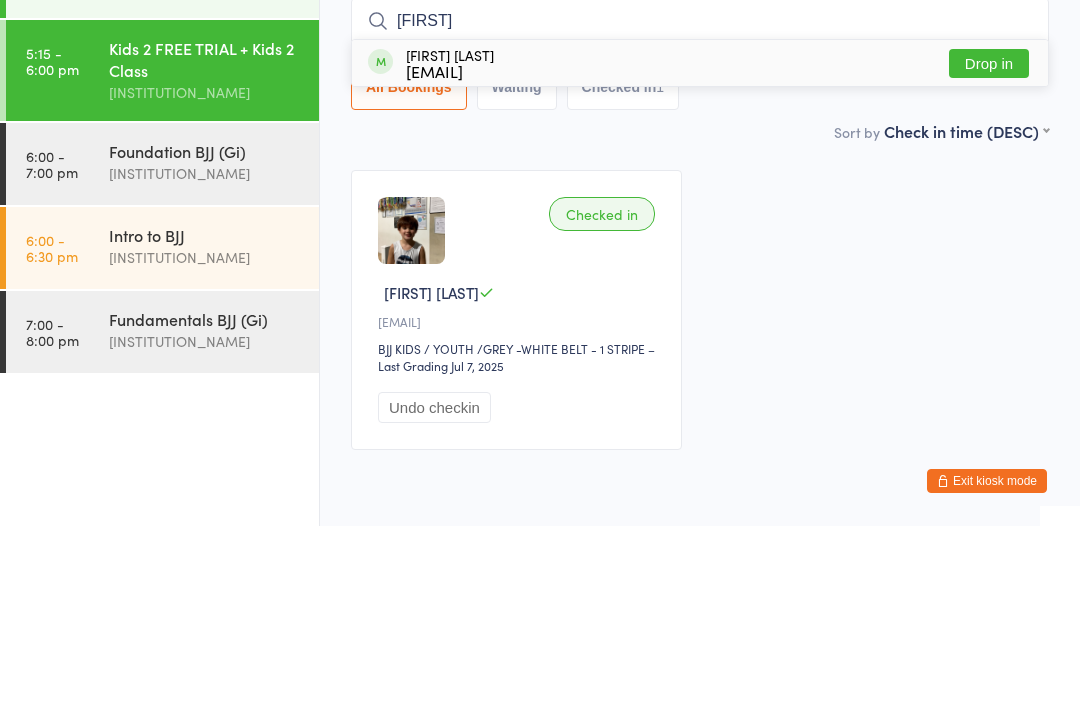 type on "[FIRST]" 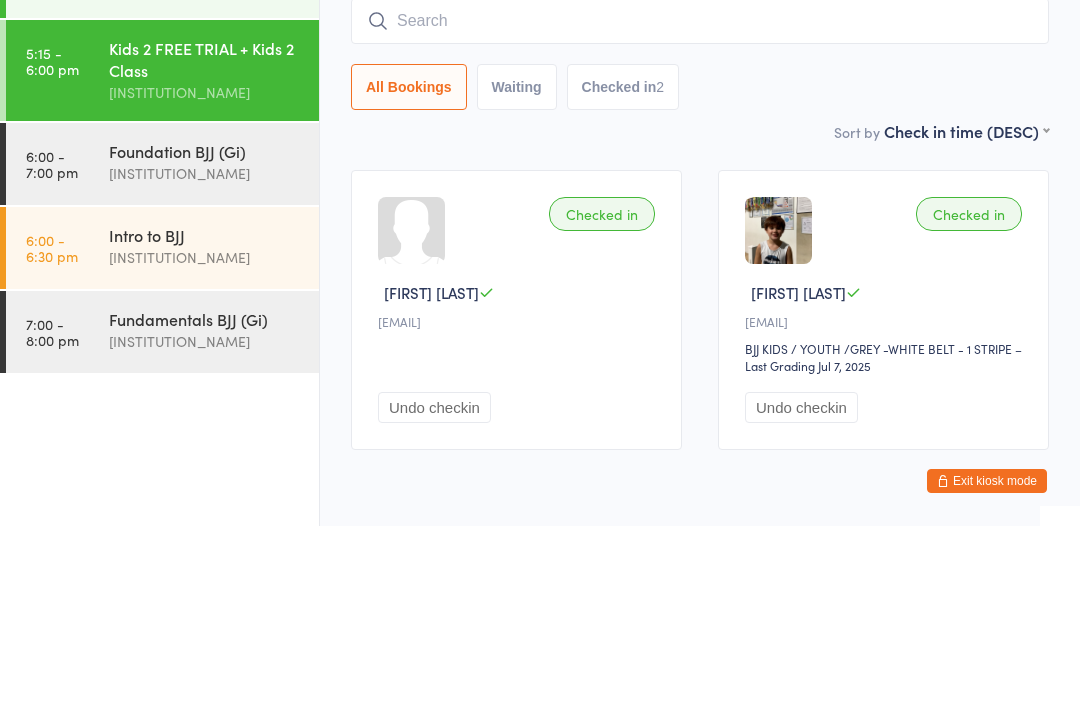 click on "Checked in [FIRST] [LAST] [EMAIL] Undo checkin" at bounding box center [516, 491] 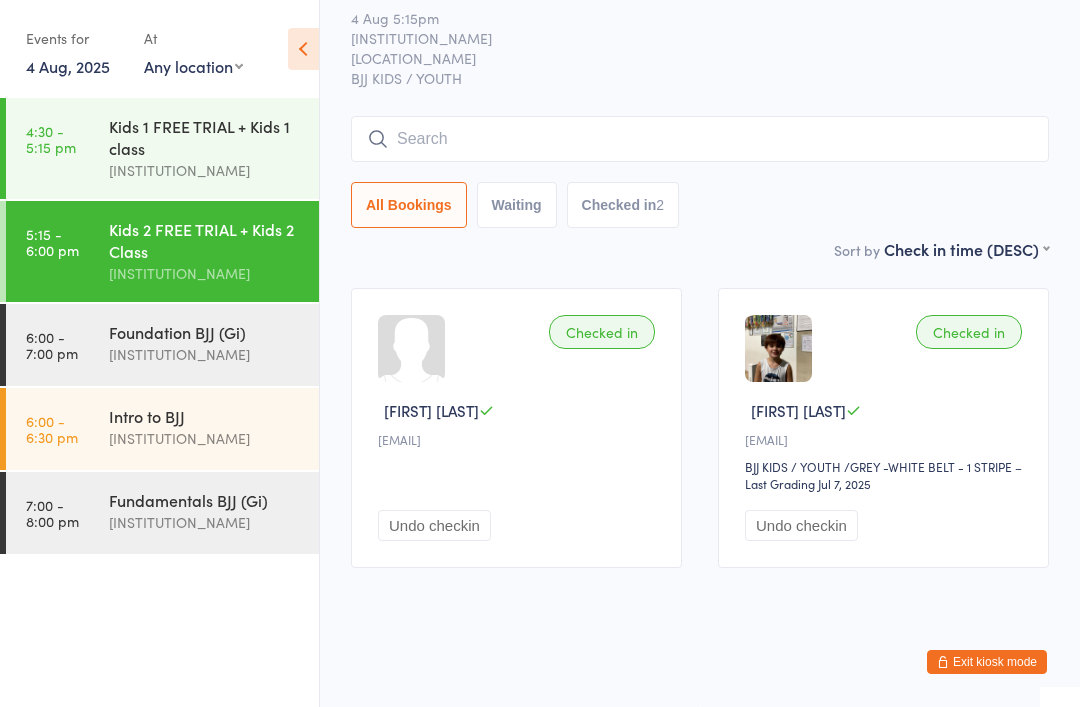 click on "You have now entered Kiosk Mode. Members will be able to check themselves in using the search field below. Click "Exit kiosk mode" below to exit Kiosk Mode at any time. Drop-in successful. Events for 4 Aug, 2025 4 Aug, 2025
August 2025
Sun Mon Tue Wed Thu Fri Sat
31
27
28
29
30
31
01
02
32
03
04
05
06
07
08
09
33
10
11
12
13
14
15
16
34
17
18
19
20
21
22" at bounding box center [540, 290] 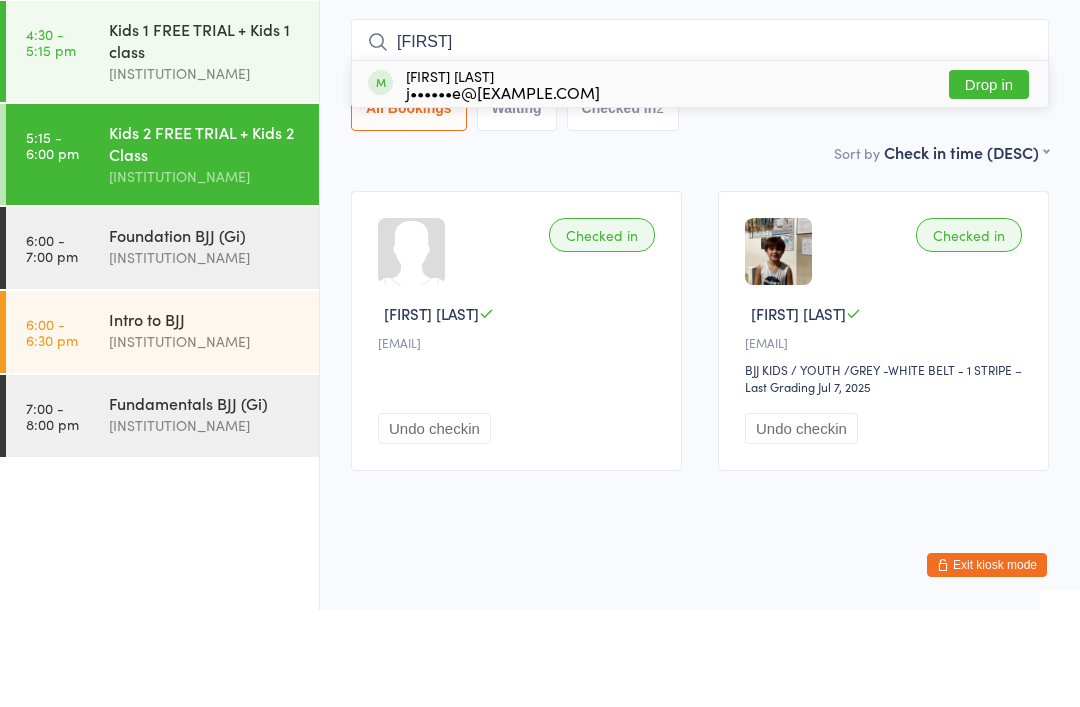 type on "[FIRST]" 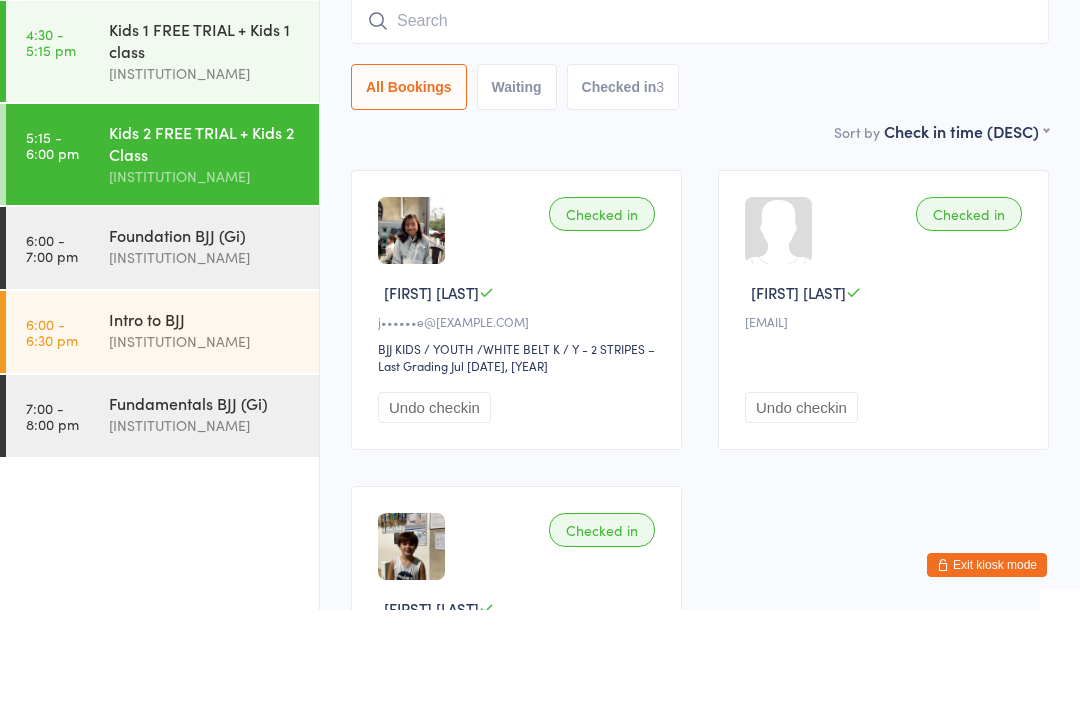 click at bounding box center [3, 251] 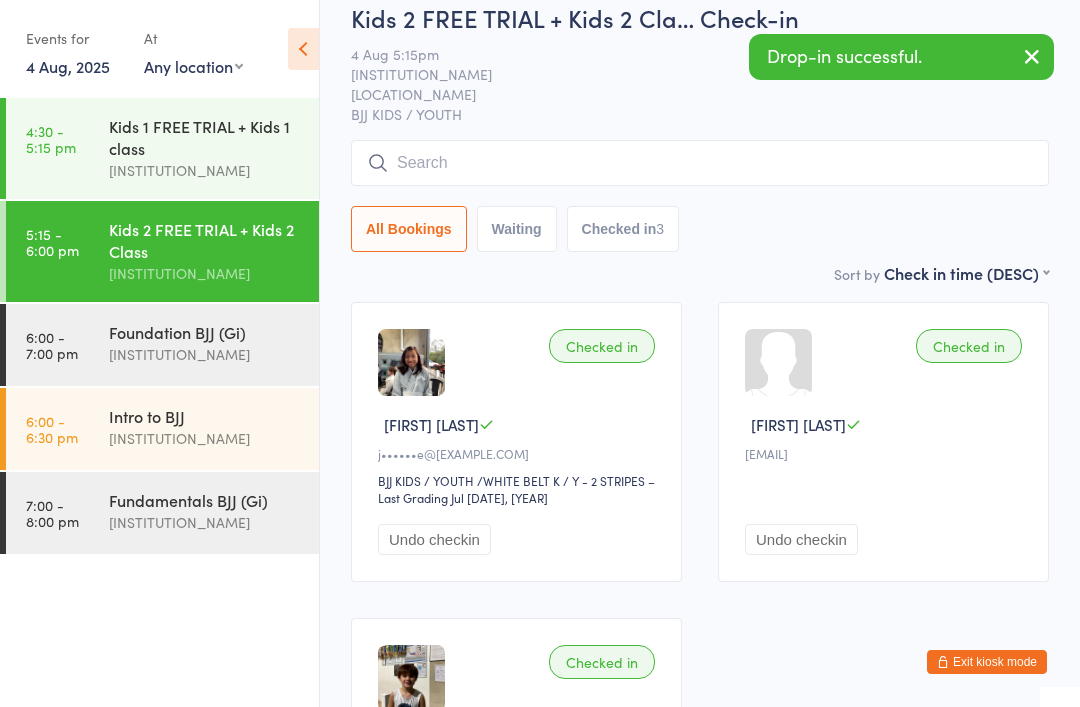 scroll, scrollTop: 50, scrollLeft: 0, axis: vertical 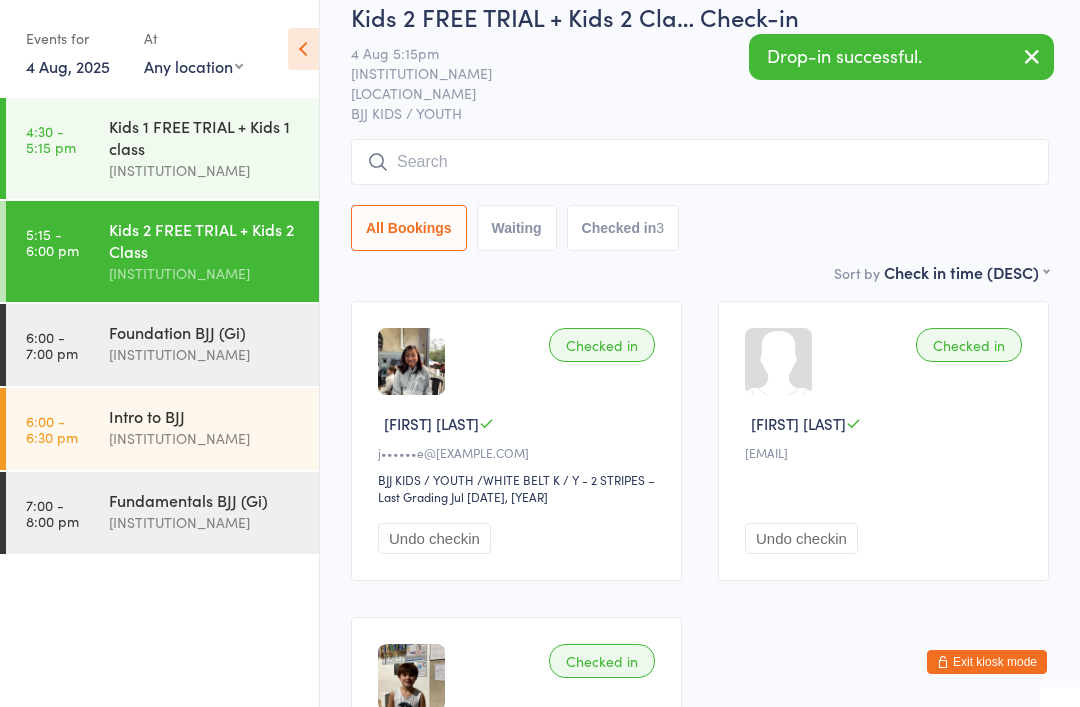 click on "6:00 - 7:00 pm Foundation BJJ (Gi) Clube de Lutas" at bounding box center [162, 345] 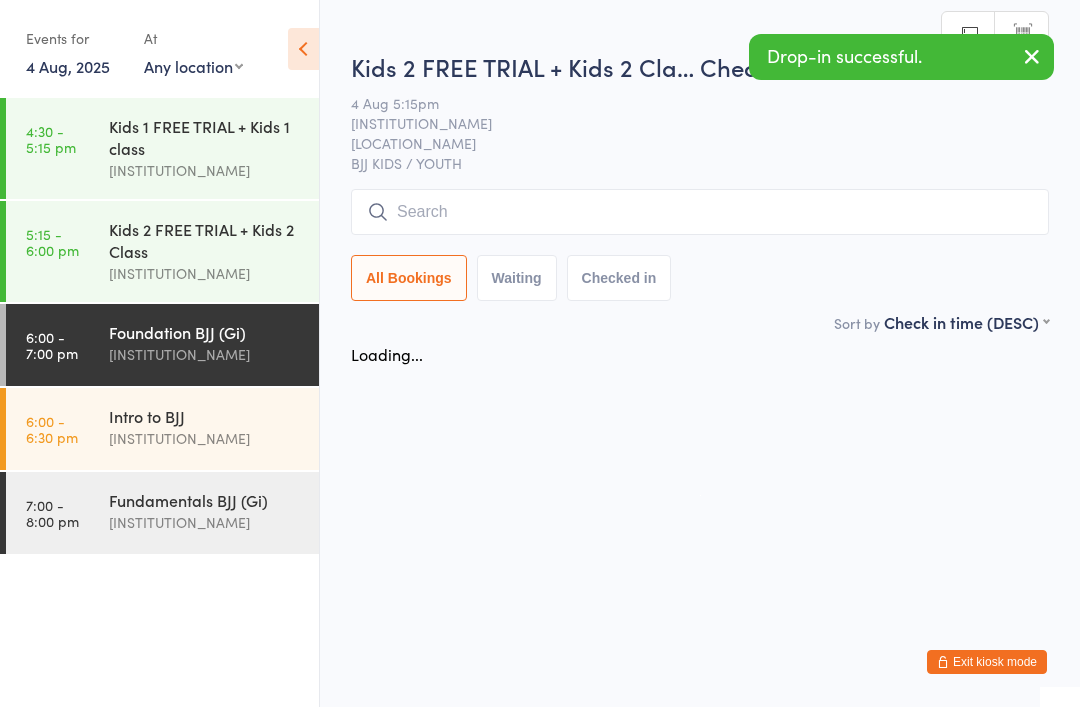 scroll, scrollTop: 0, scrollLeft: 0, axis: both 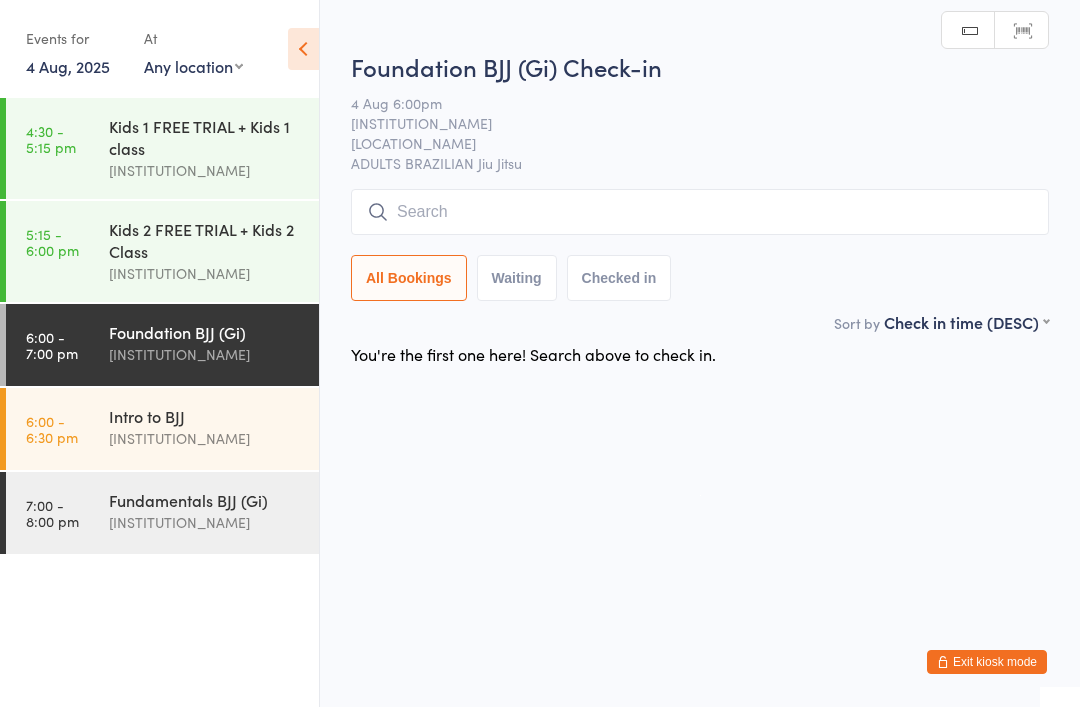 click at bounding box center (700, 212) 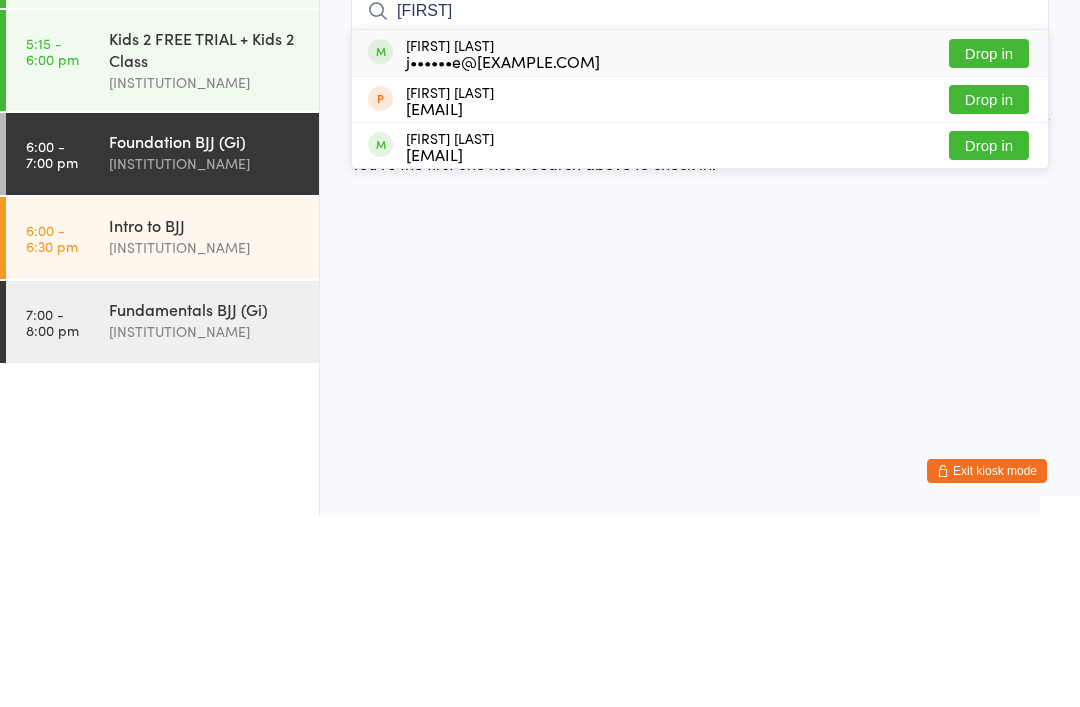 type on "[FIRST]" 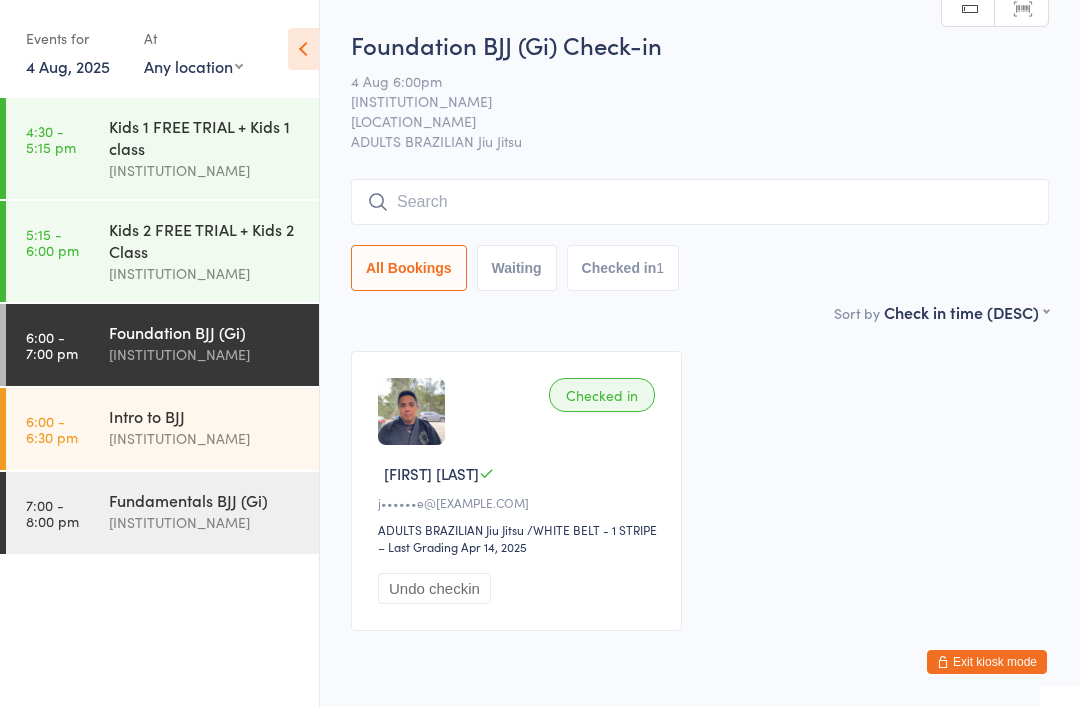 click at bounding box center [700, 202] 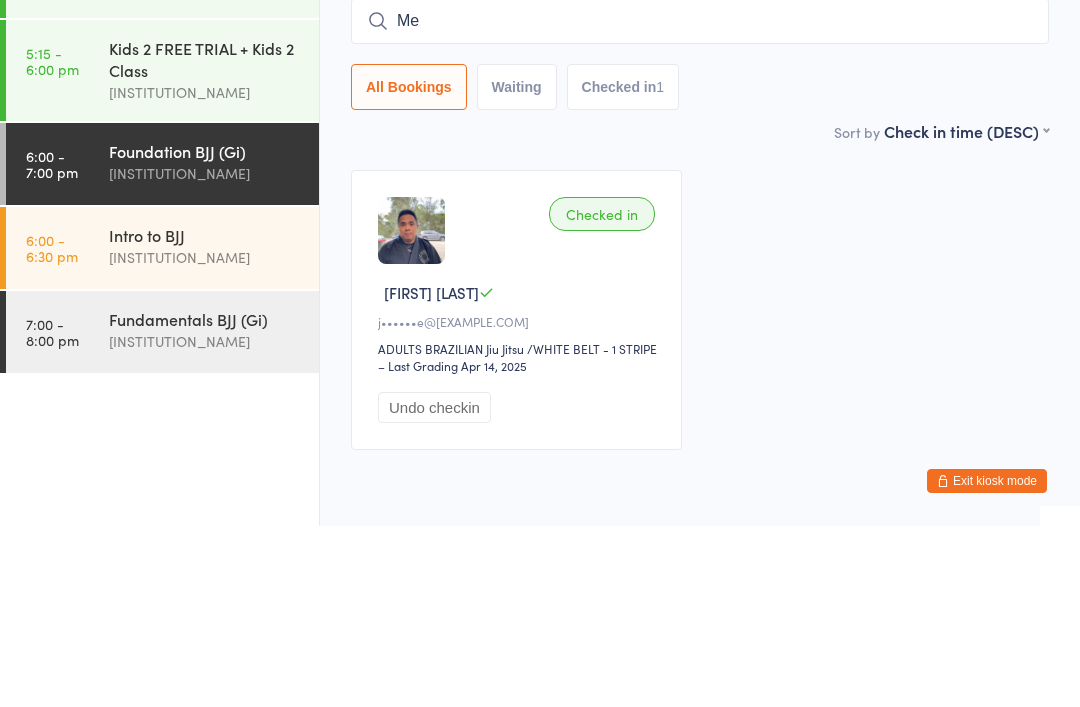type on "M" 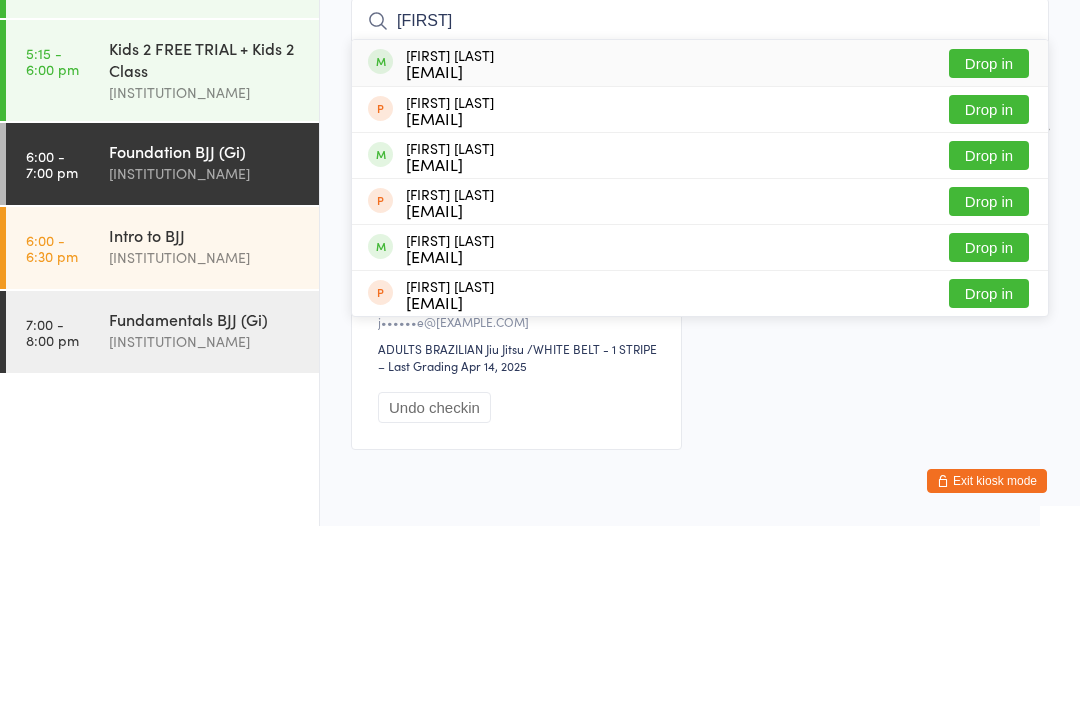 type on "[FIRST]" 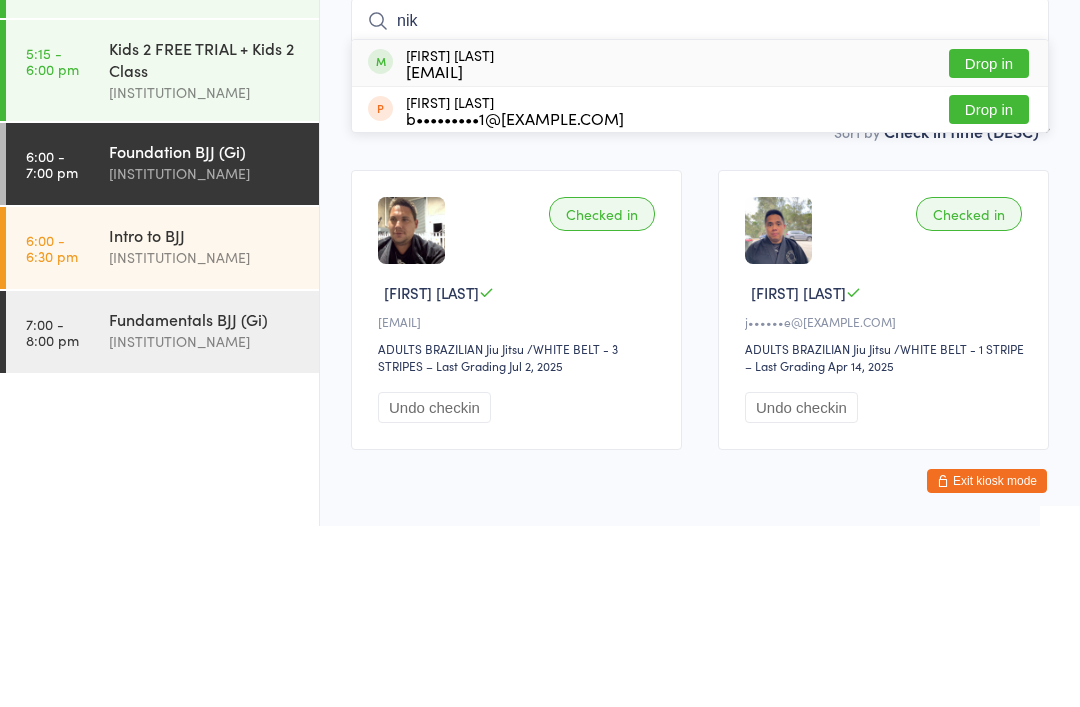type on "nik" 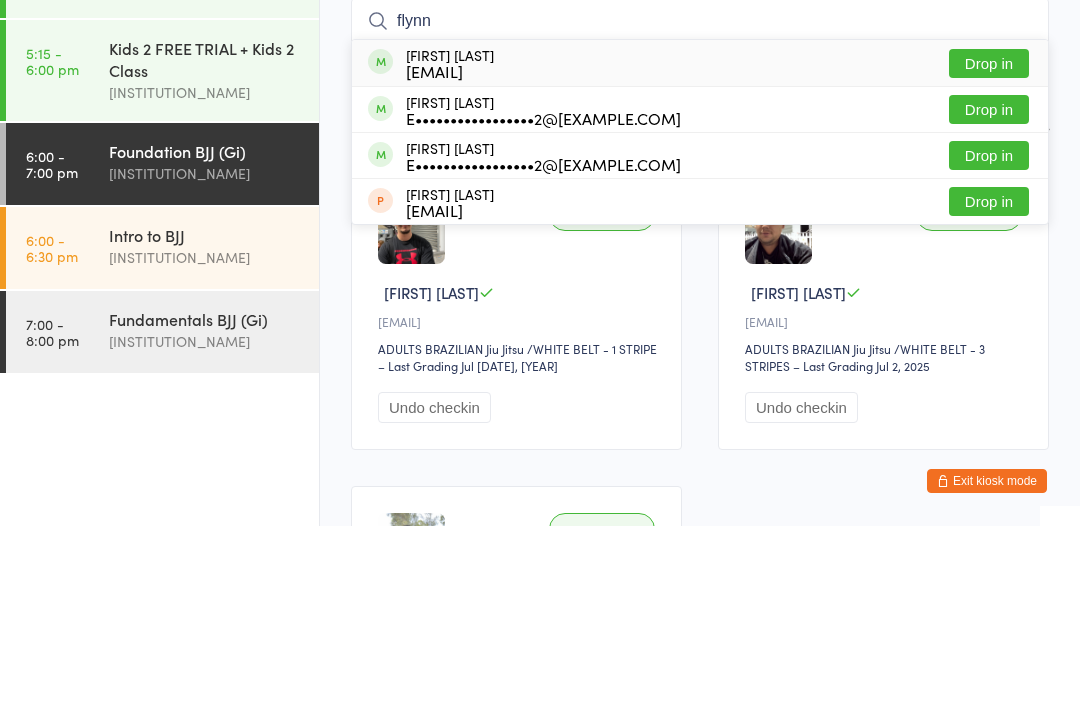 type on "flynn" 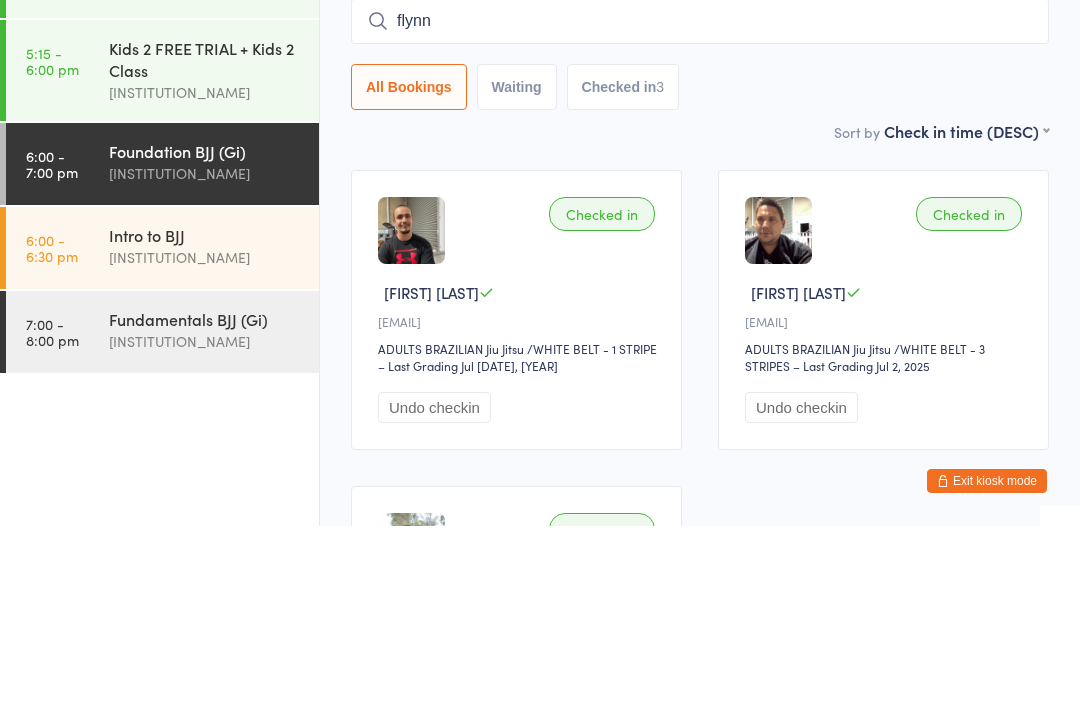 type 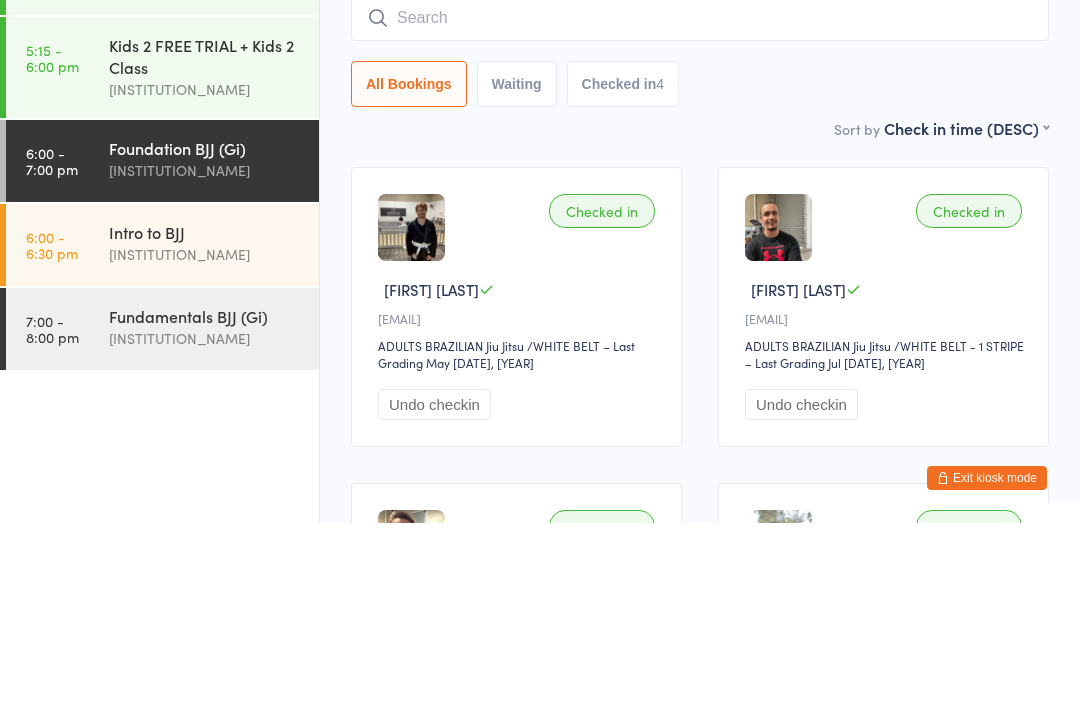 click on "[INSTITUTION_NAME]" at bounding box center [205, 438] 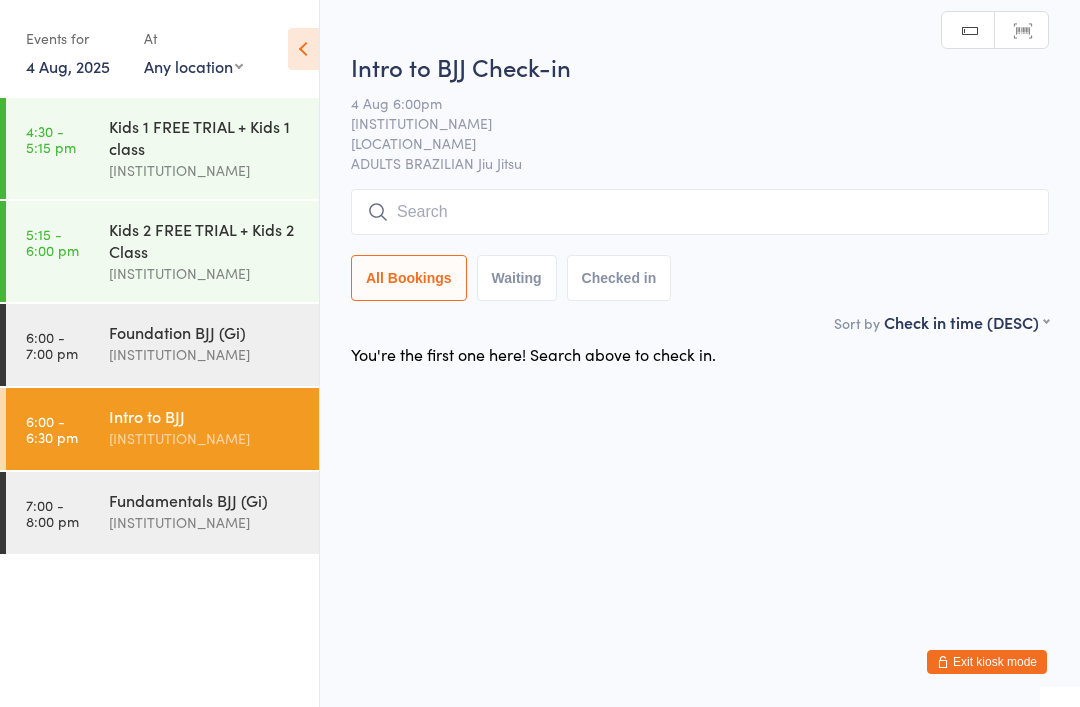 click on "[INSTITUTION_NAME]" at bounding box center [205, 354] 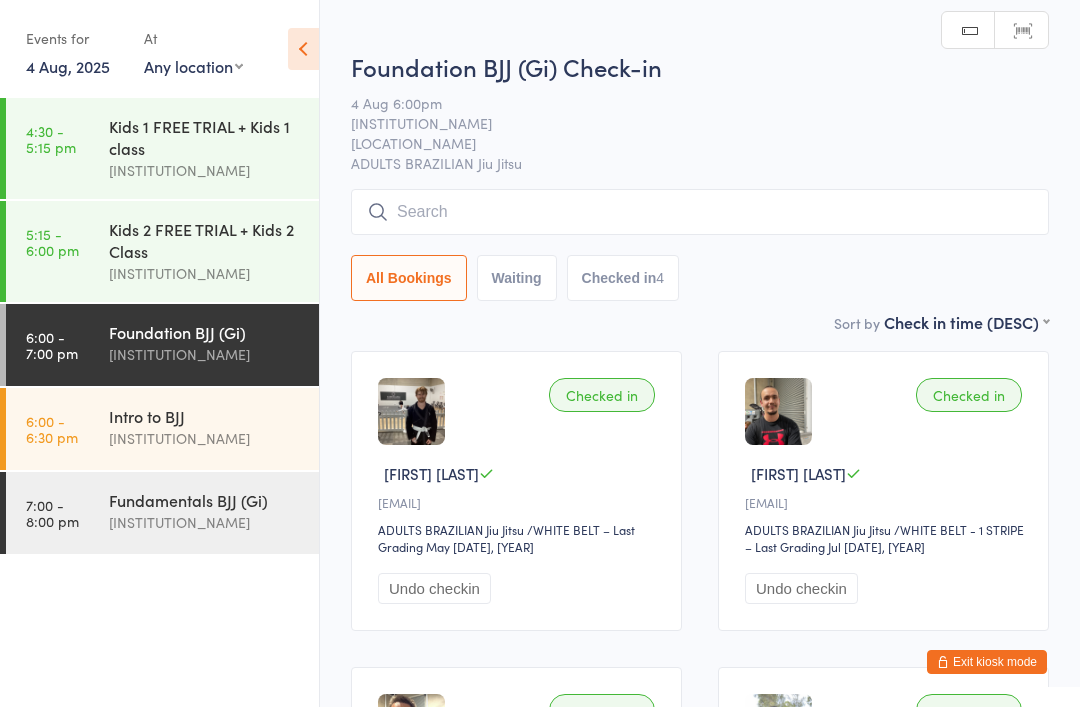 click at bounding box center (700, 212) 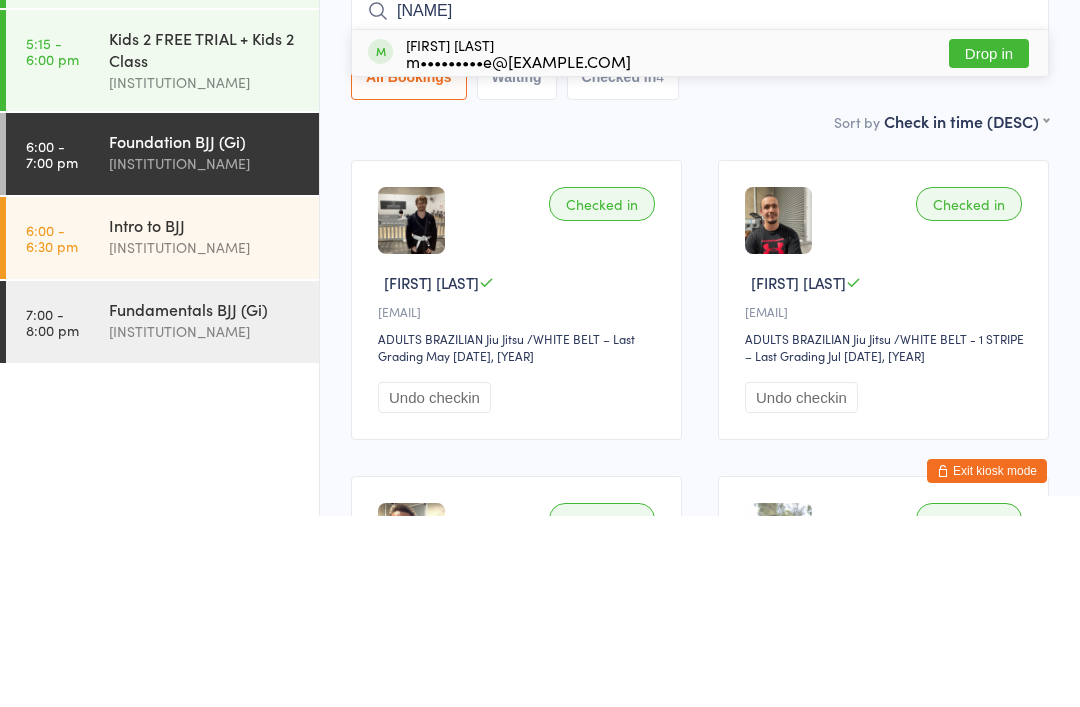 type on "[NAME]" 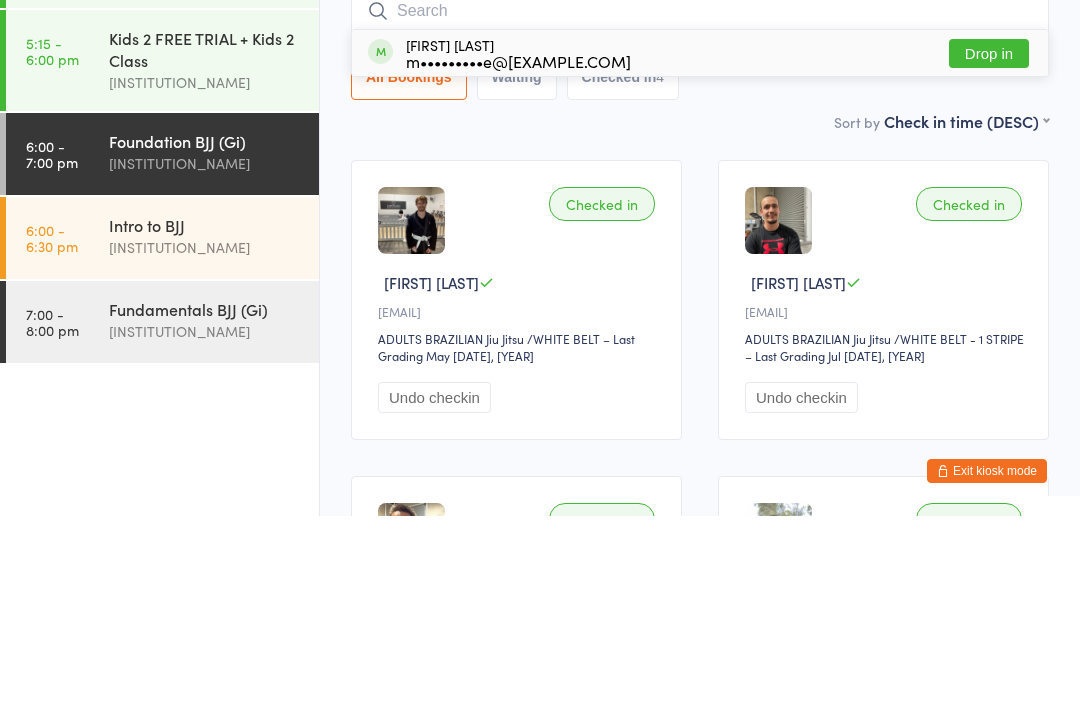scroll, scrollTop: 191, scrollLeft: 0, axis: vertical 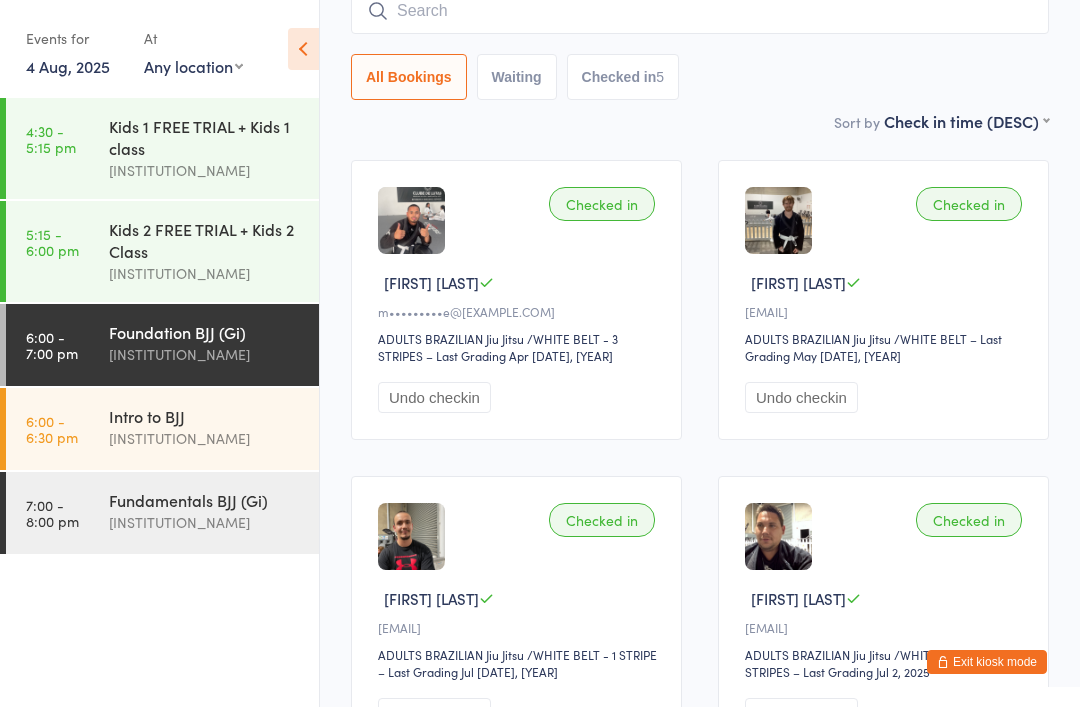 click at bounding box center (700, 11) 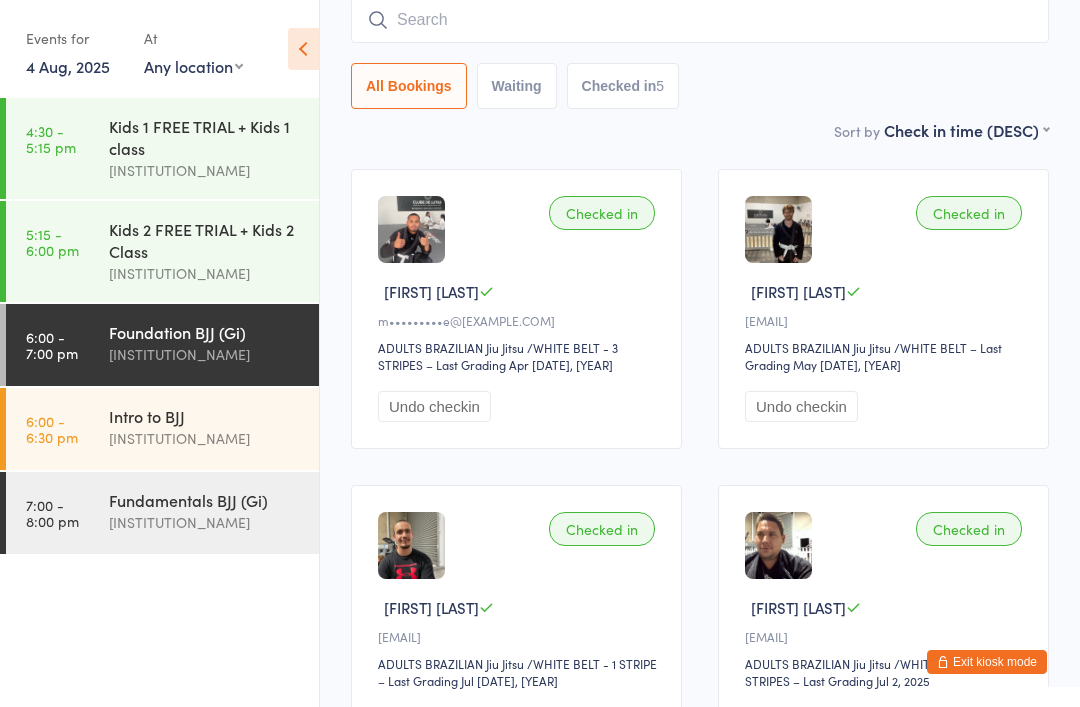 scroll, scrollTop: 181, scrollLeft: 0, axis: vertical 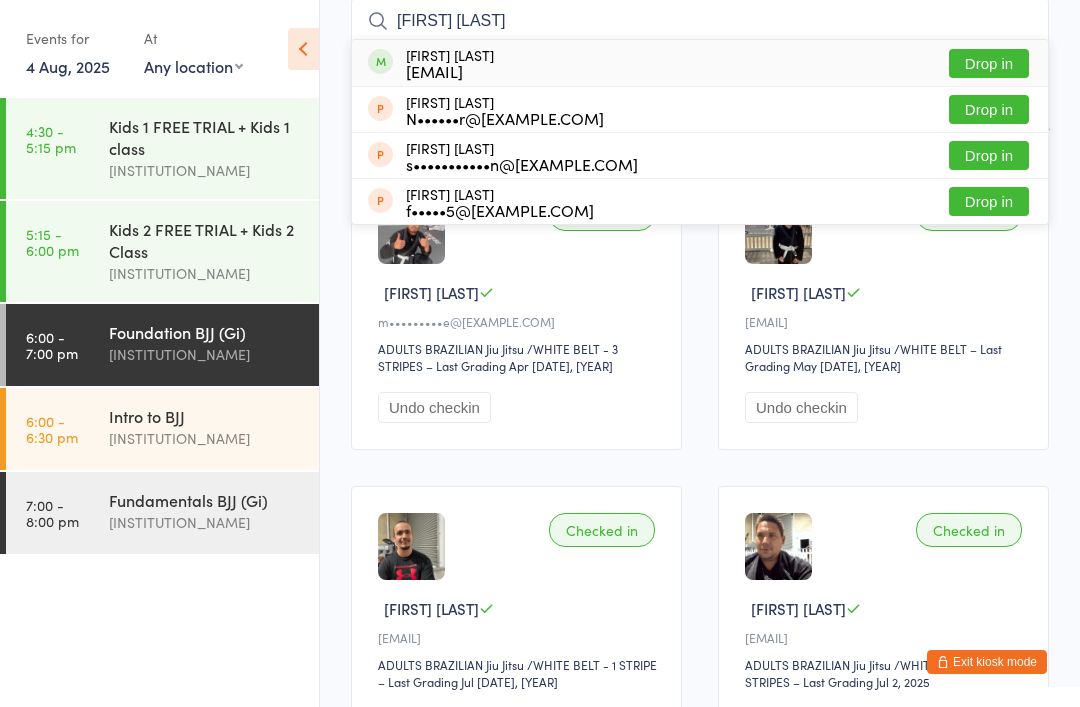 type on "[FIRST] [LAST]" 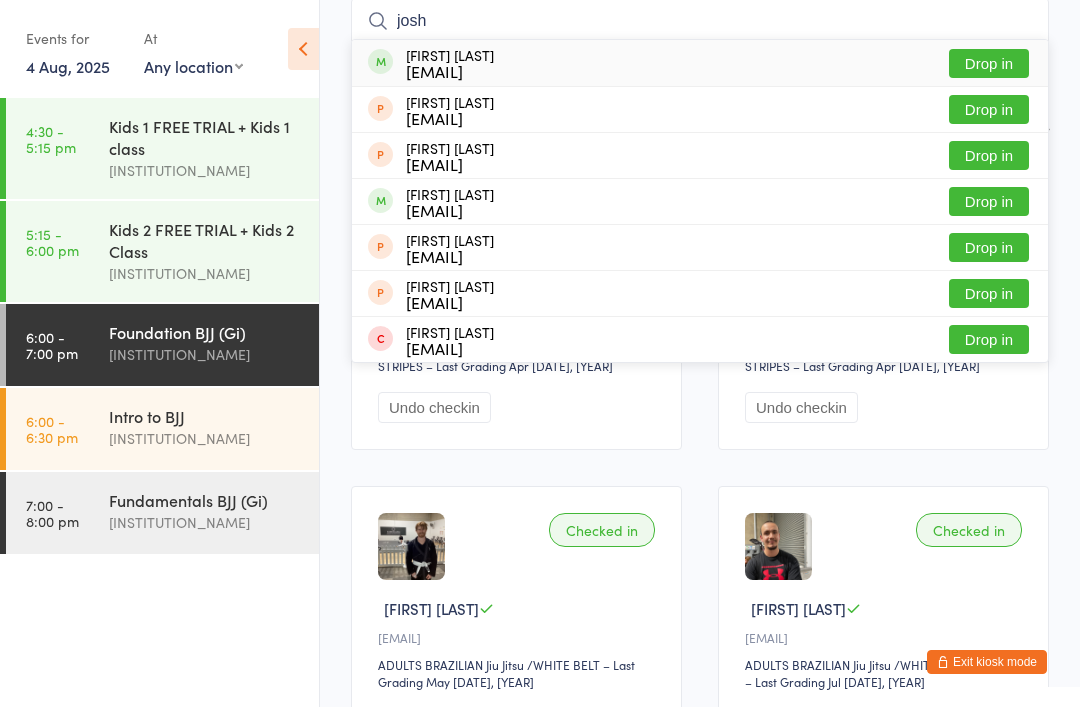 type on "josh" 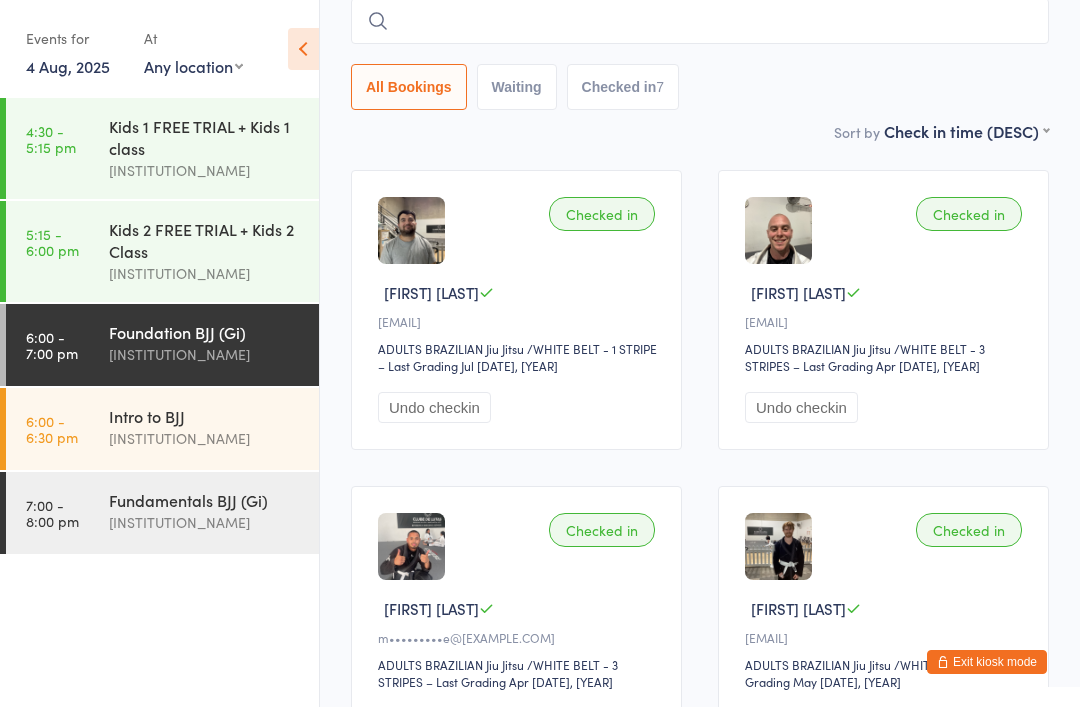 type on "p" 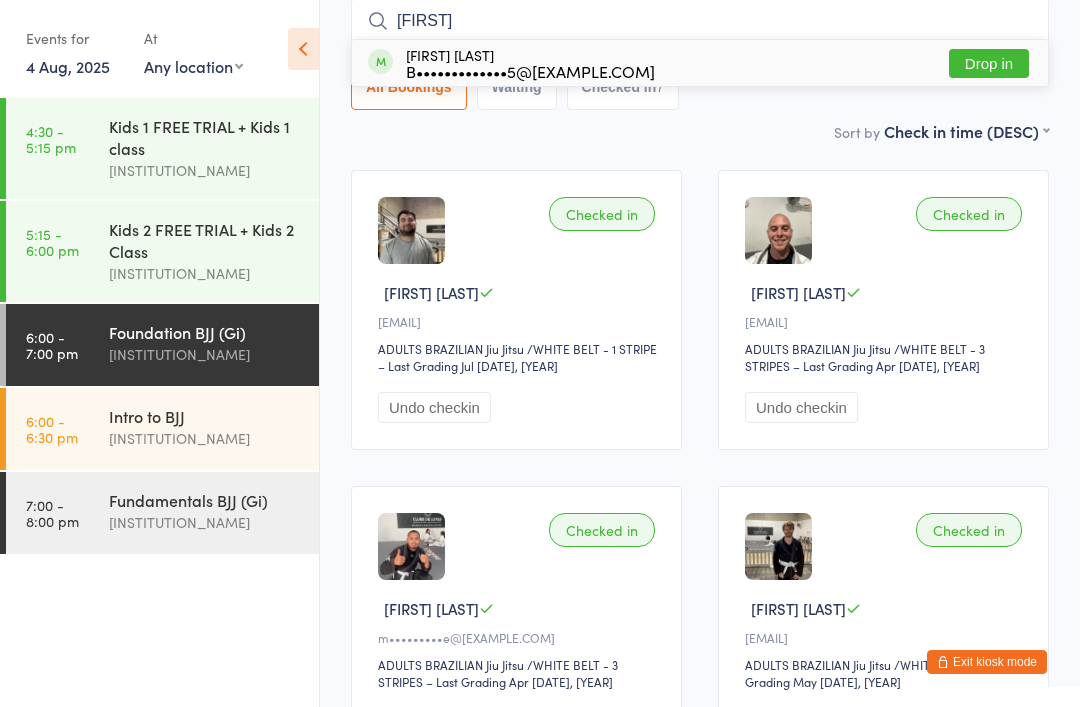 type on "[FIRST]" 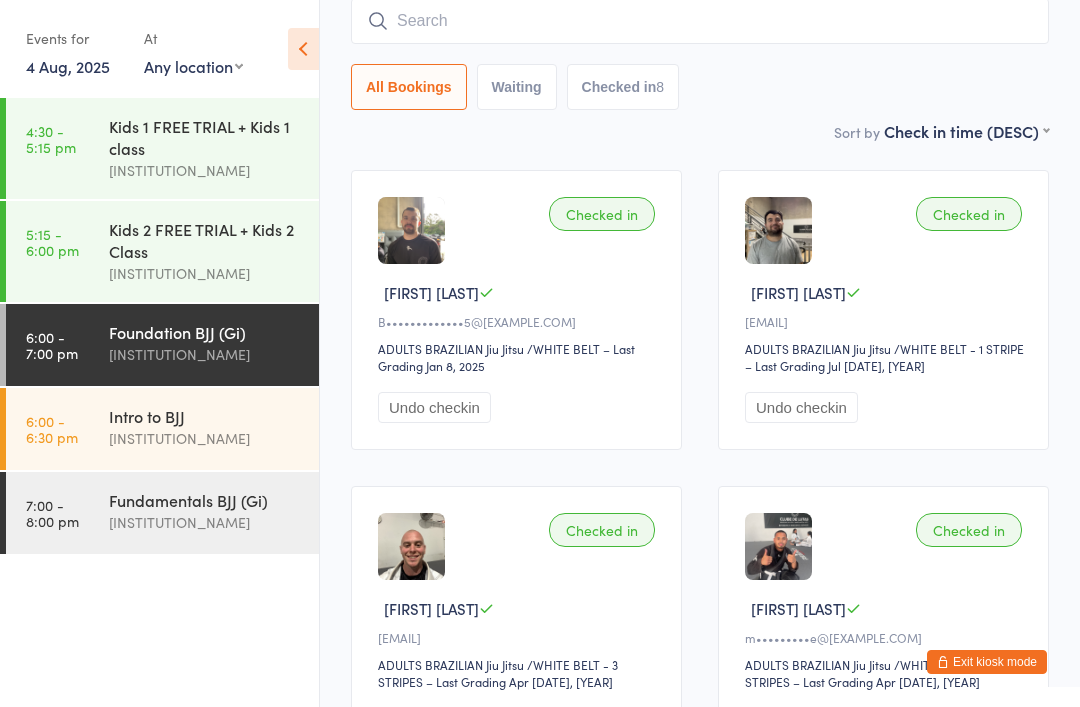 click at bounding box center [700, 21] 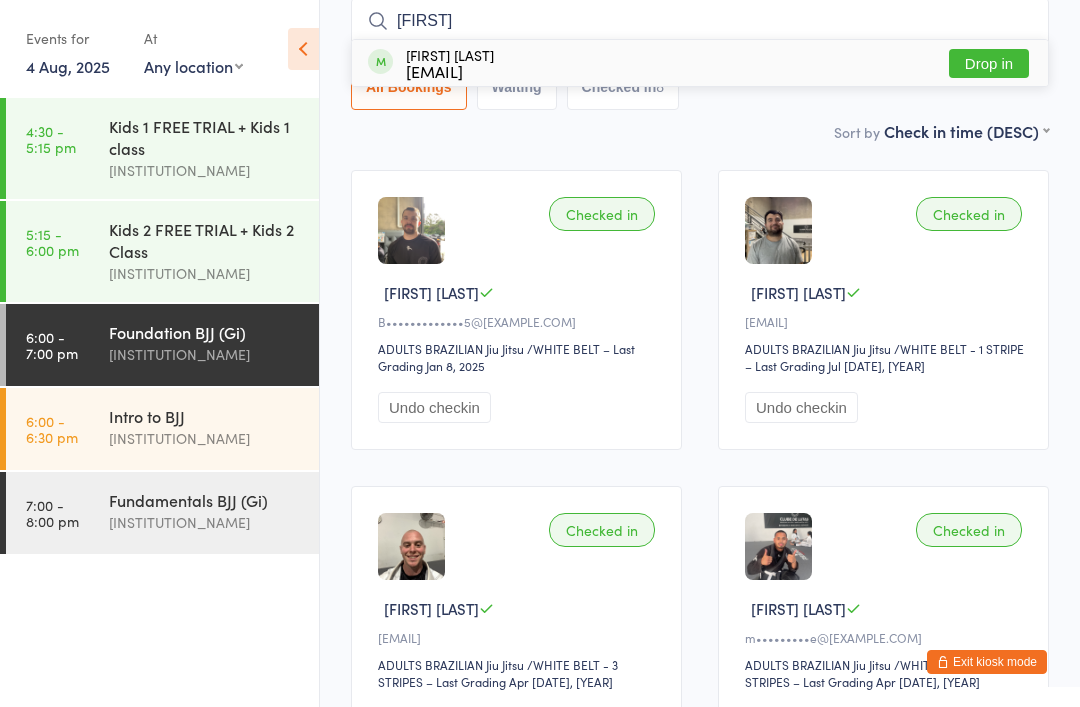 type on "[FIRST]" 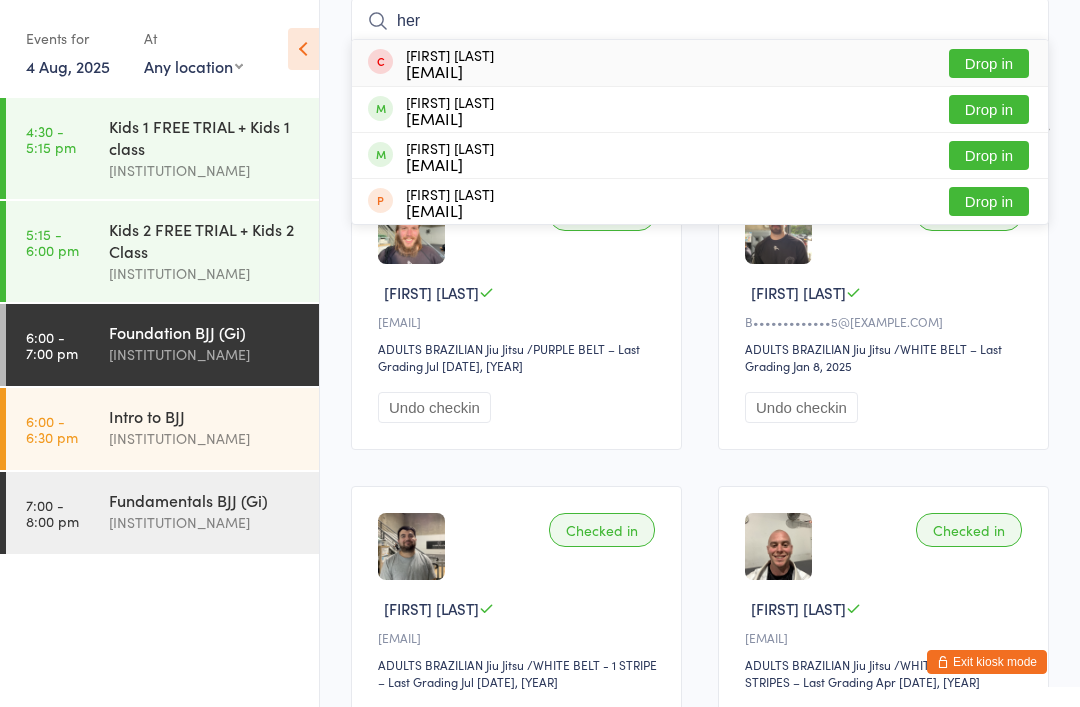 type on "her" 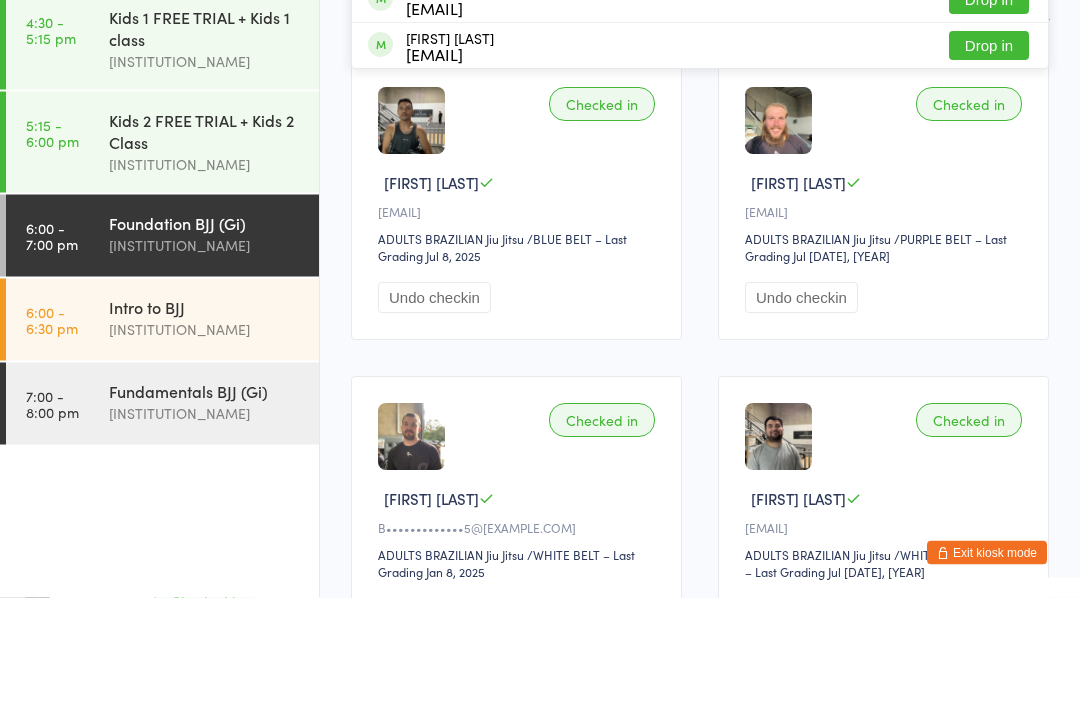 type on "awab" 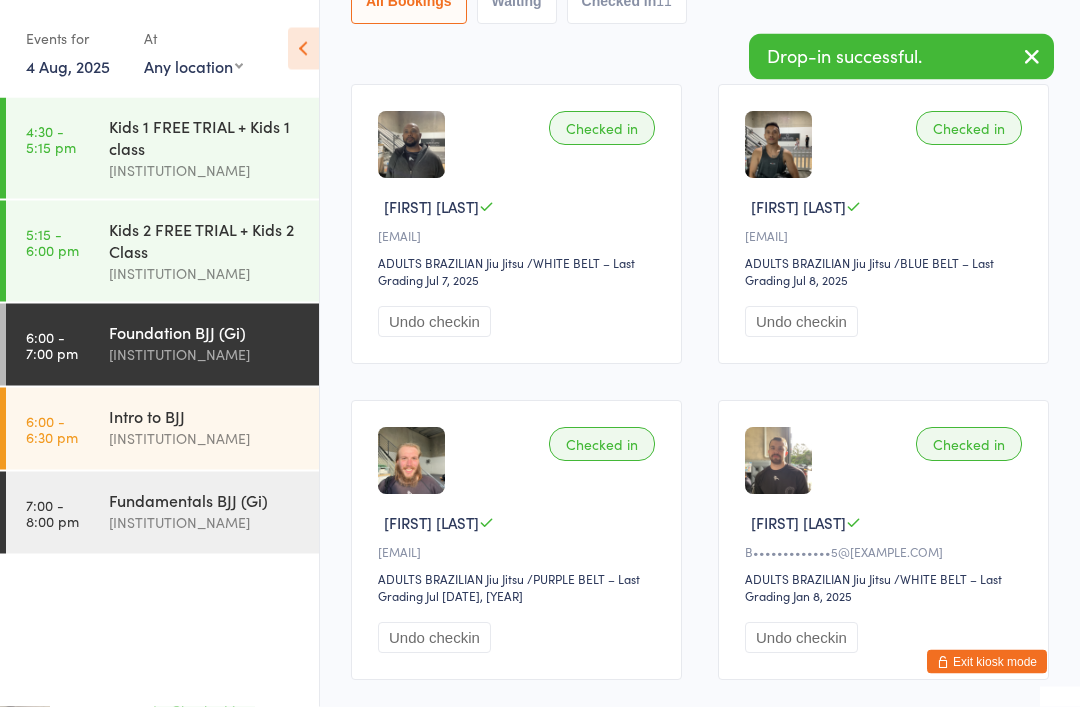 scroll, scrollTop: 169, scrollLeft: 0, axis: vertical 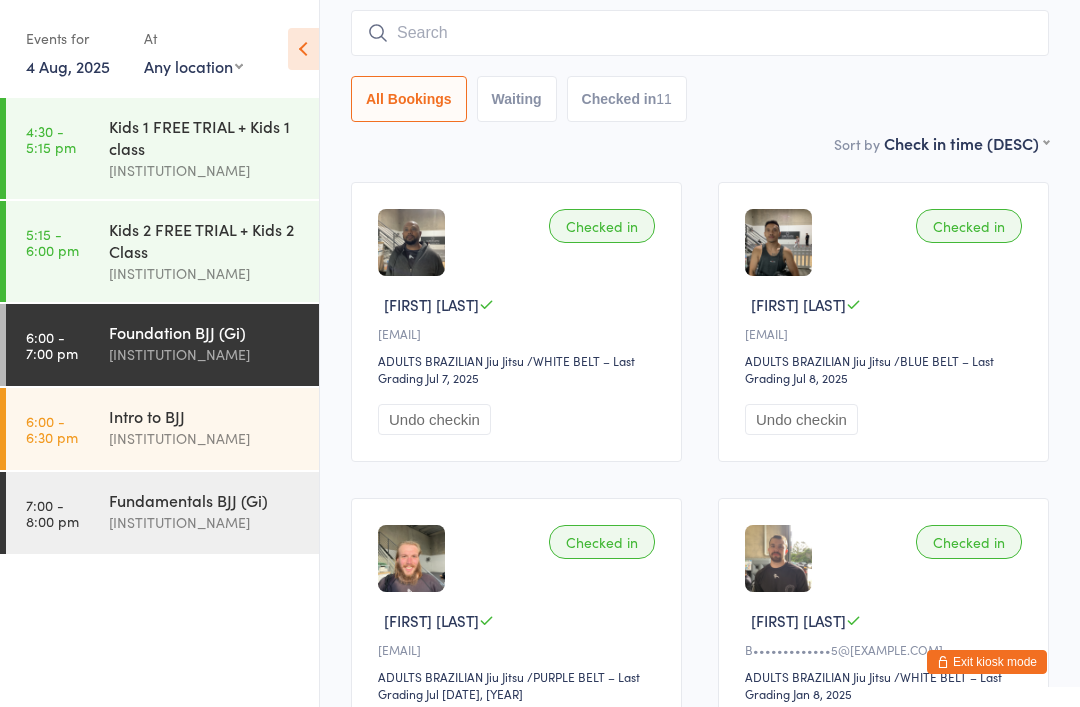 click at bounding box center (700, 33) 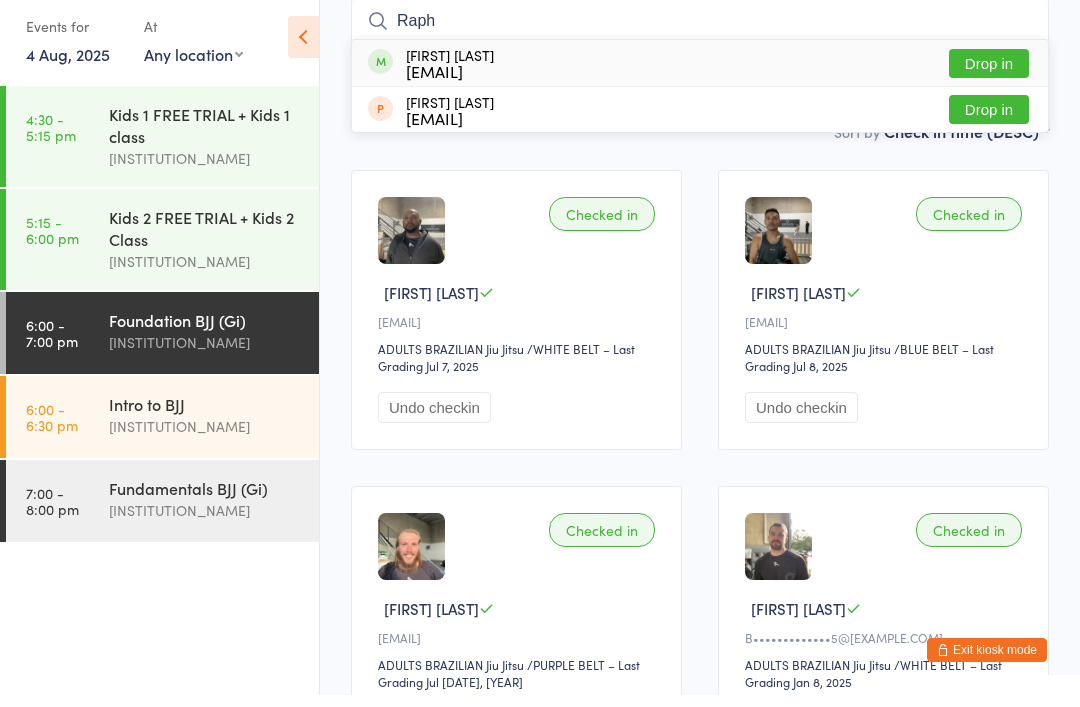 type on "Raph" 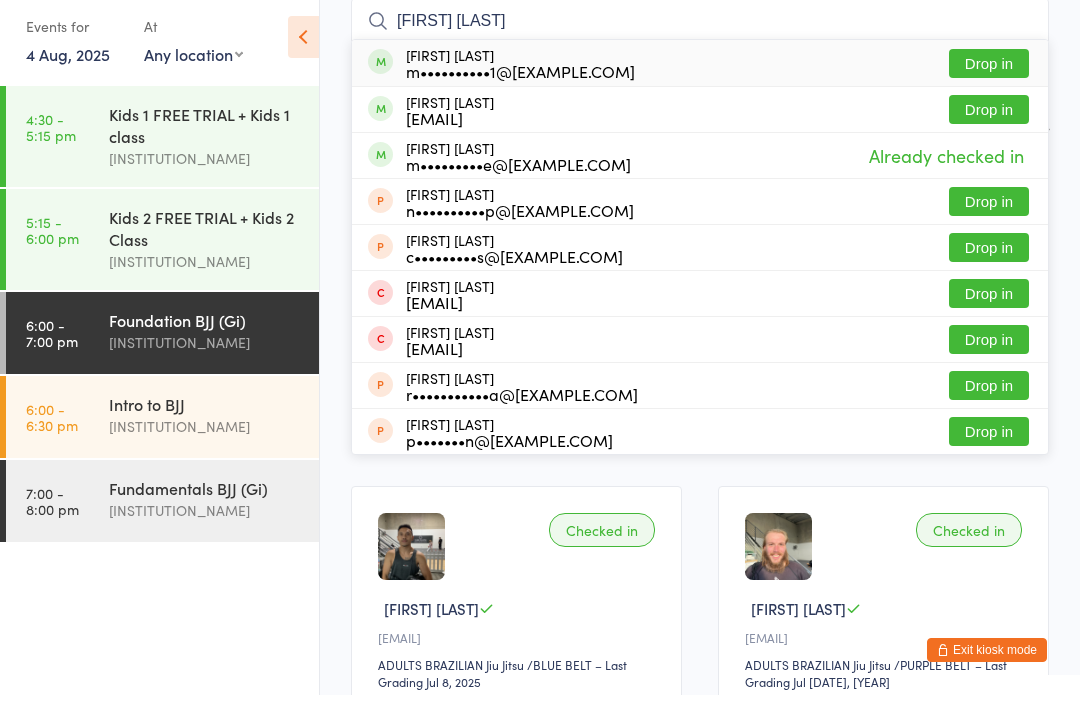 type on "[FIRST] [LAST]" 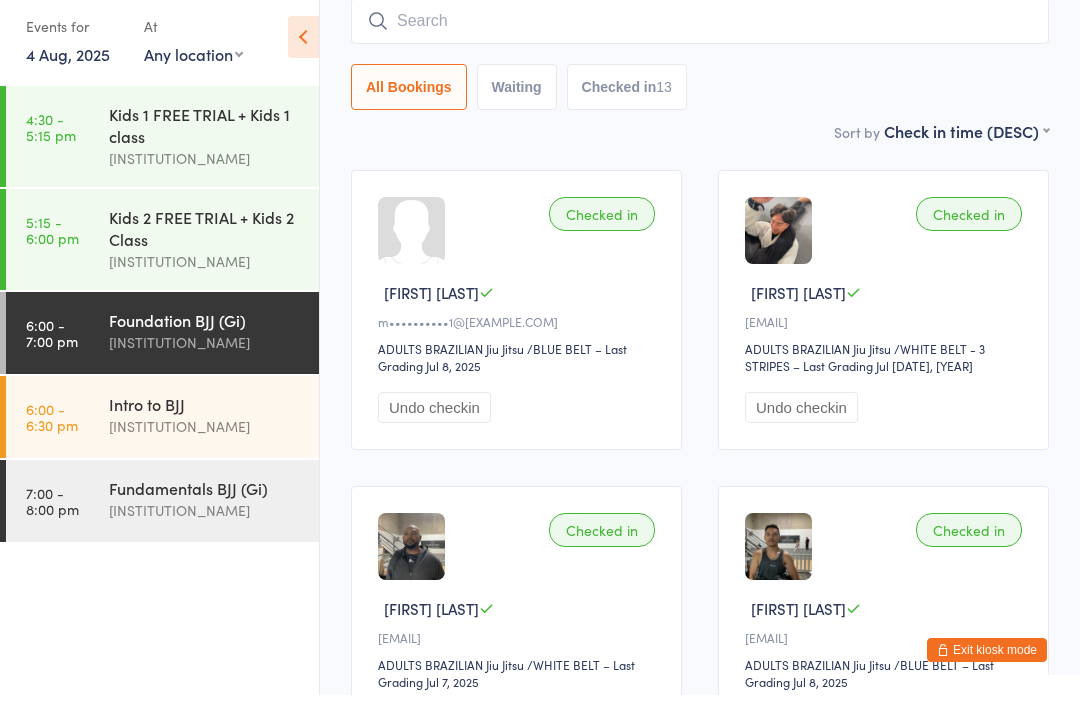 click on "Kids 2 FREE TRIAL + Kids 2 Class" at bounding box center [205, 240] 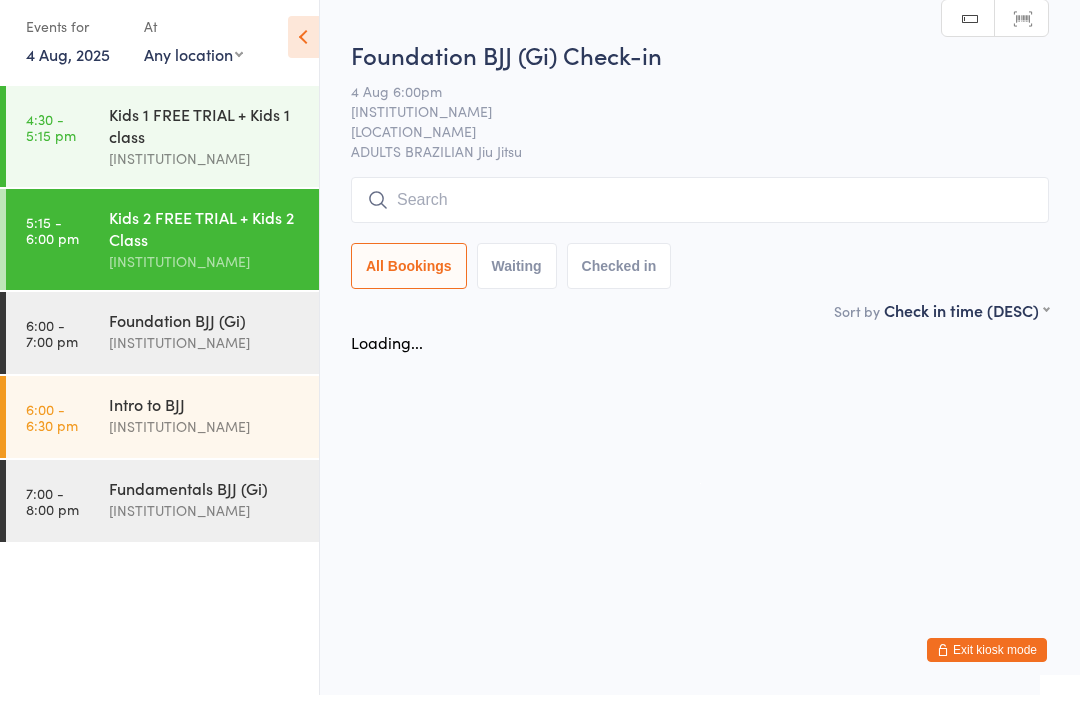 scroll, scrollTop: 0, scrollLeft: 0, axis: both 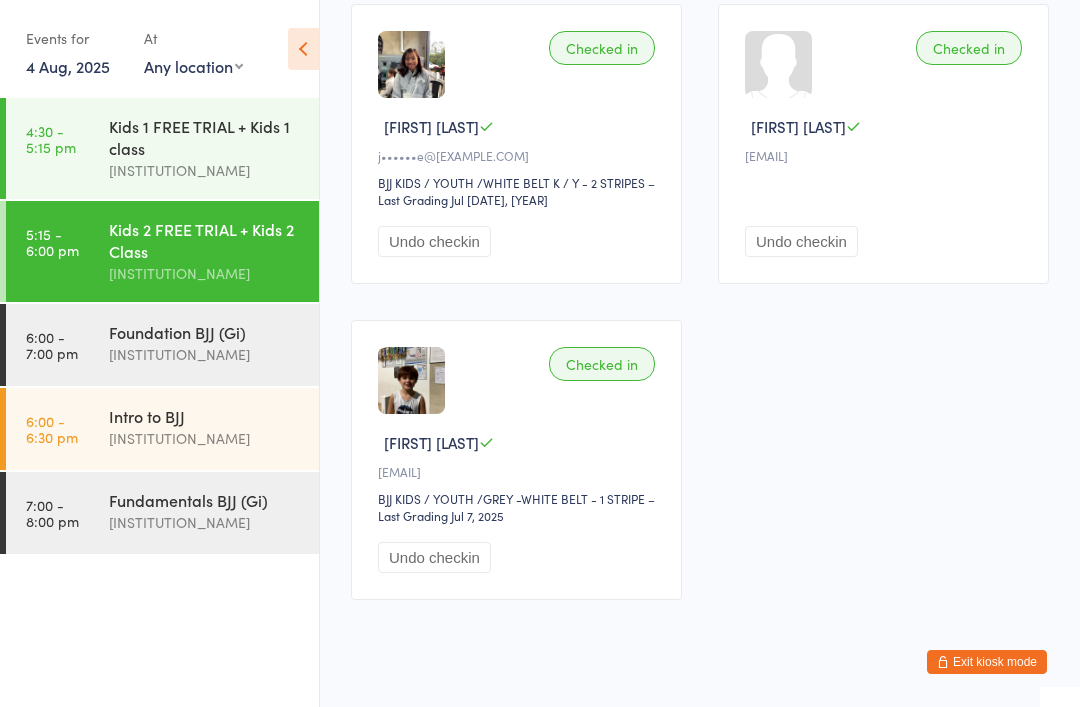click on "Undo checkin" at bounding box center (434, 557) 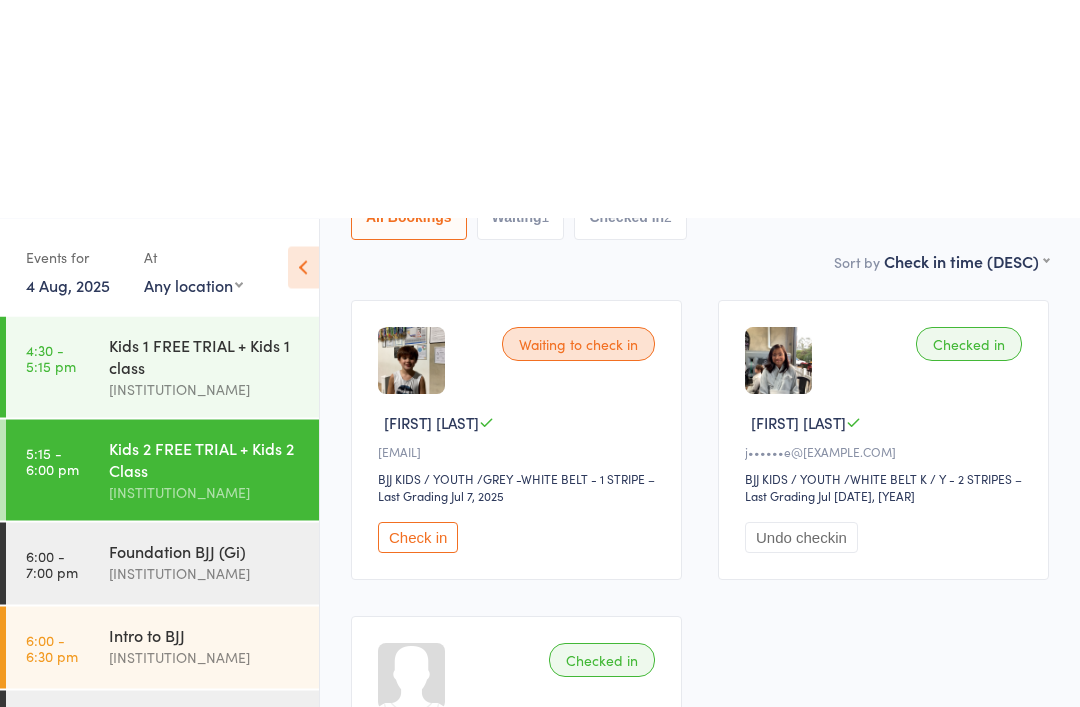 scroll, scrollTop: 0, scrollLeft: 0, axis: both 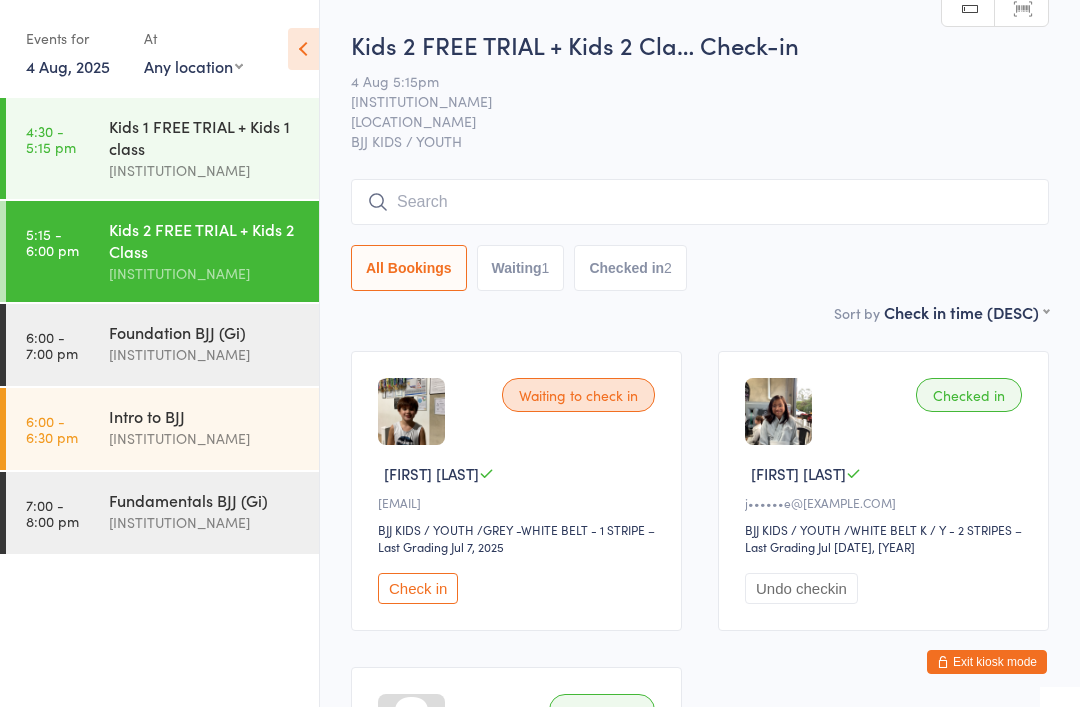 click on "Check in" at bounding box center [418, 588] 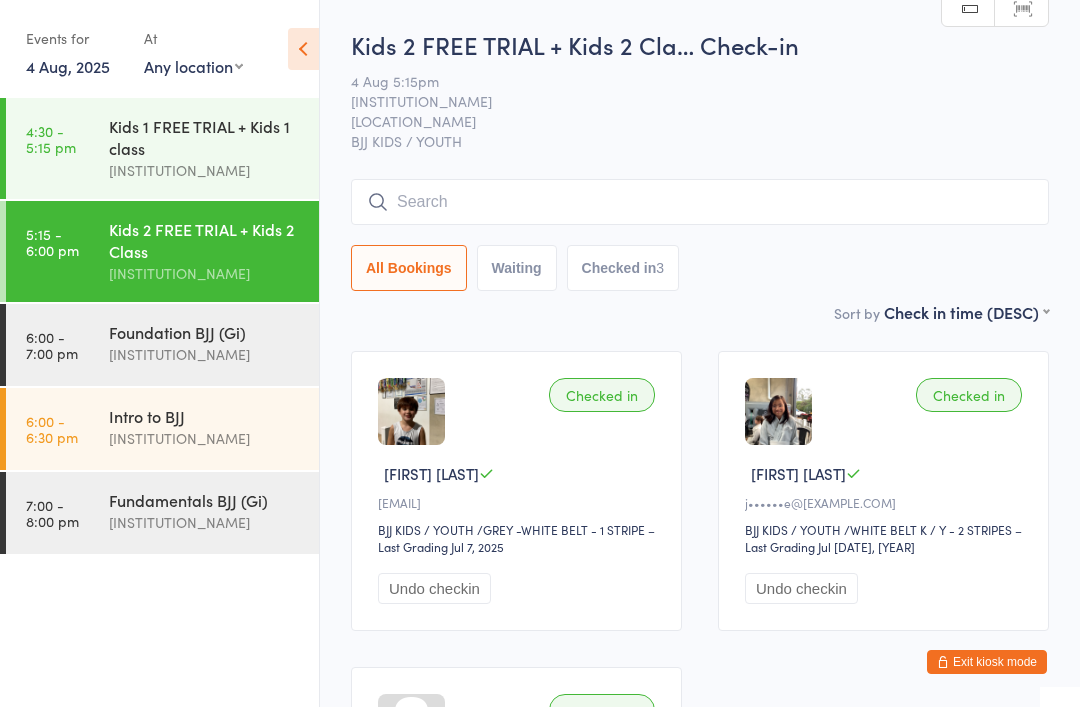 click at bounding box center (700, 202) 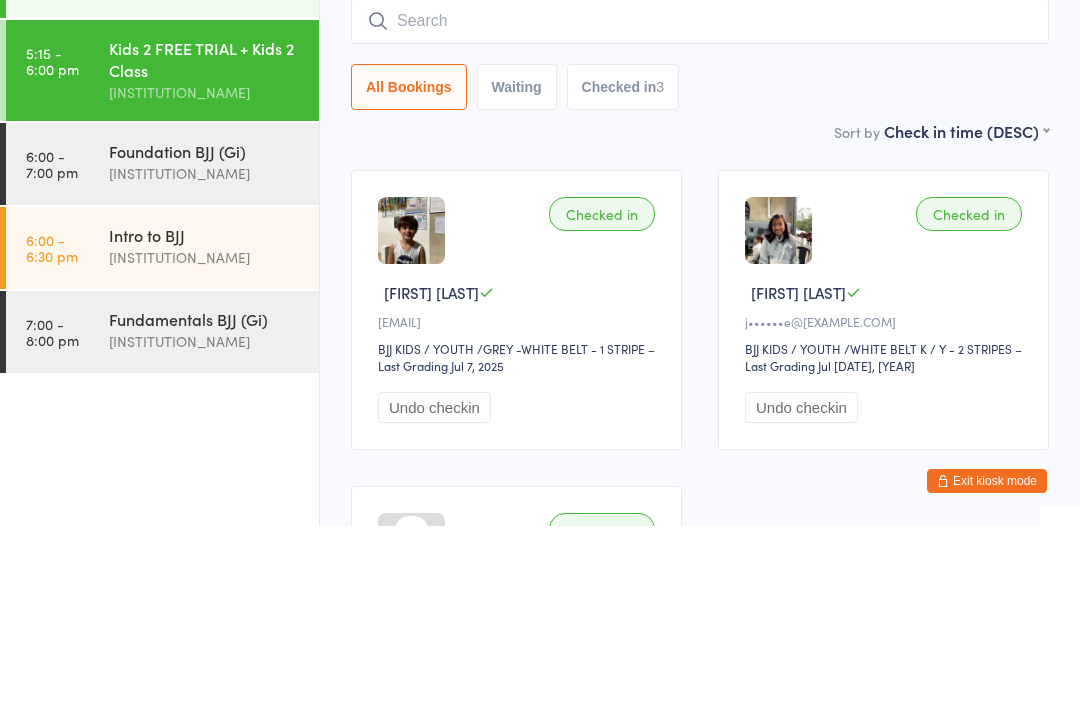 click on "Foundation BJJ (Gi)" at bounding box center (205, 332) 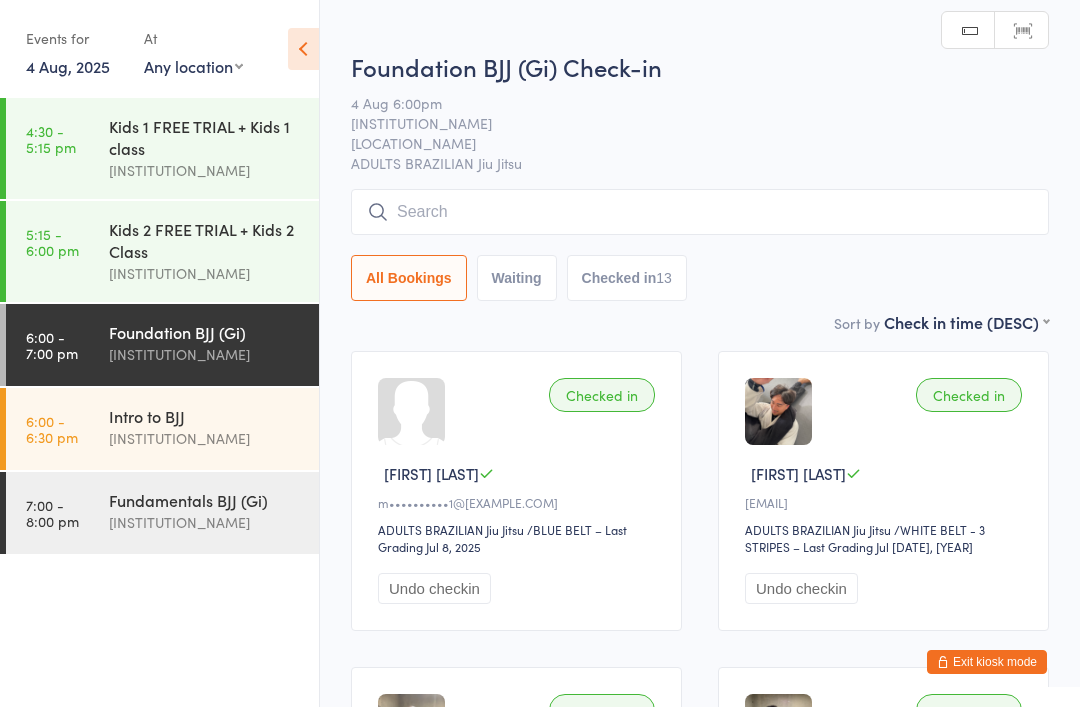 click on "Kids 2 FREE TRIAL + Kids 2 Class" at bounding box center (205, 240) 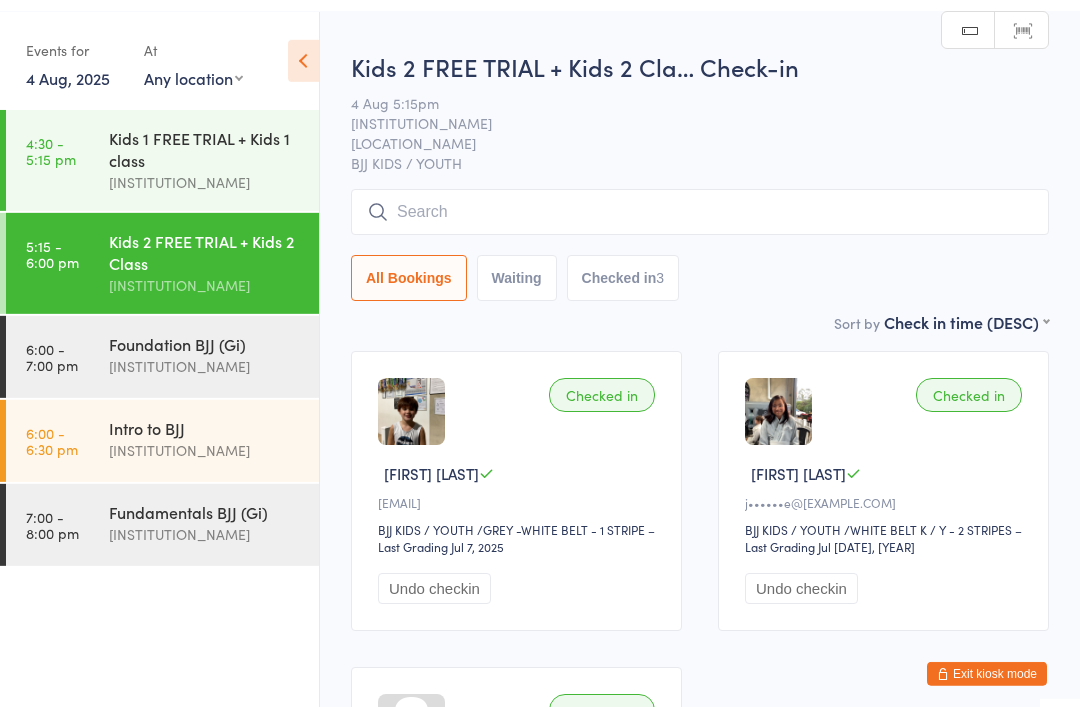 scroll, scrollTop: 0, scrollLeft: 0, axis: both 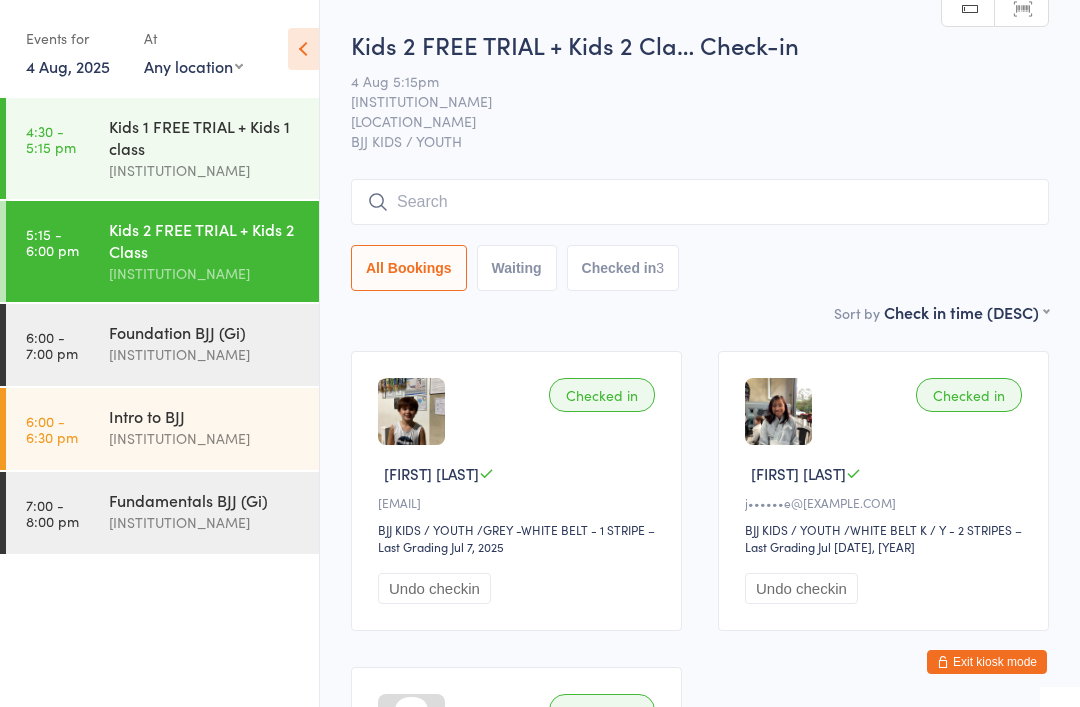 click at bounding box center [700, 202] 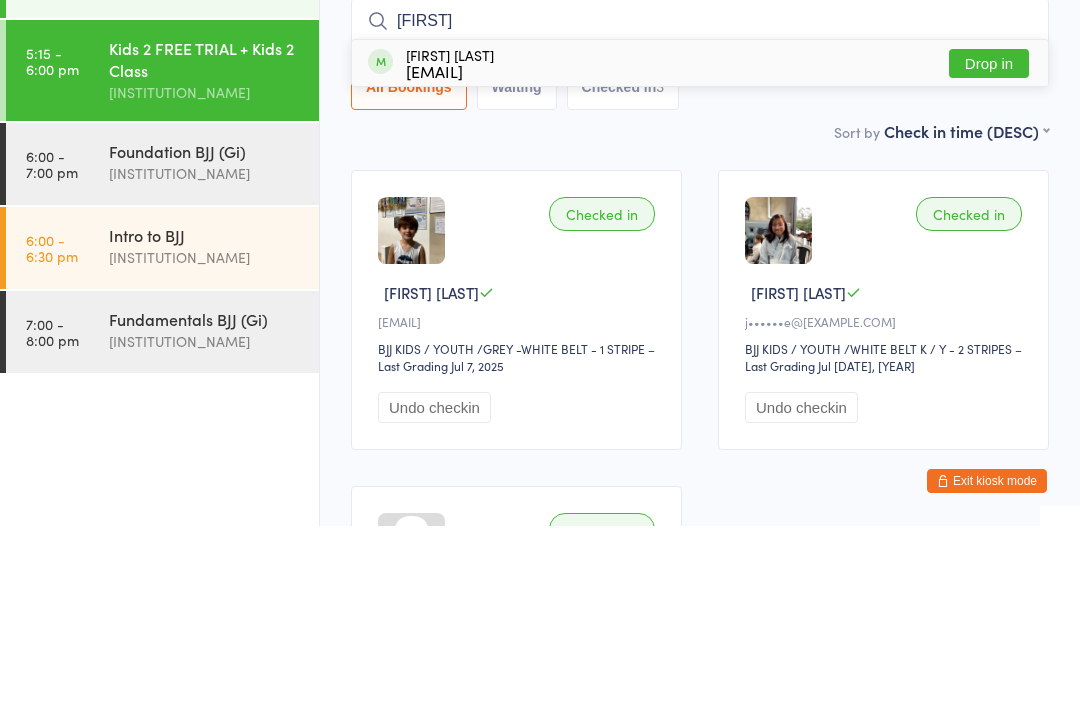 type on "[FIRST]" 